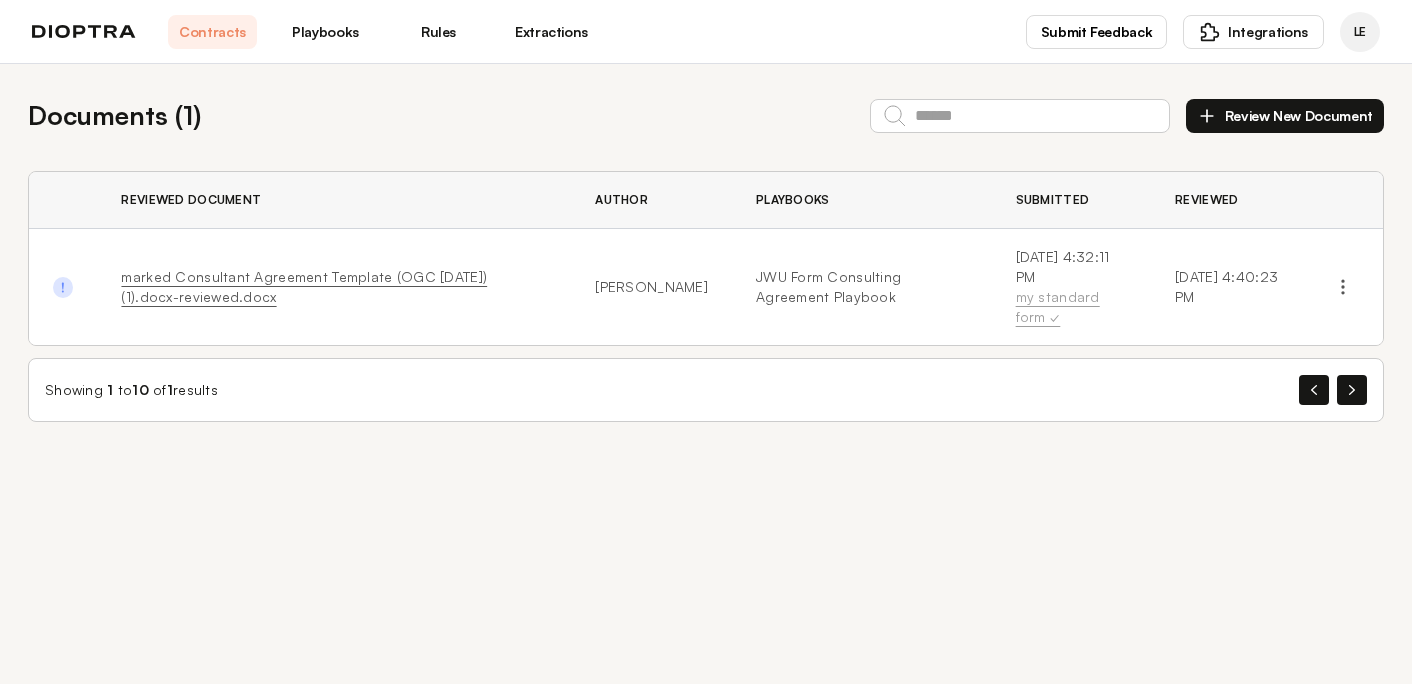 scroll, scrollTop: 0, scrollLeft: 0, axis: both 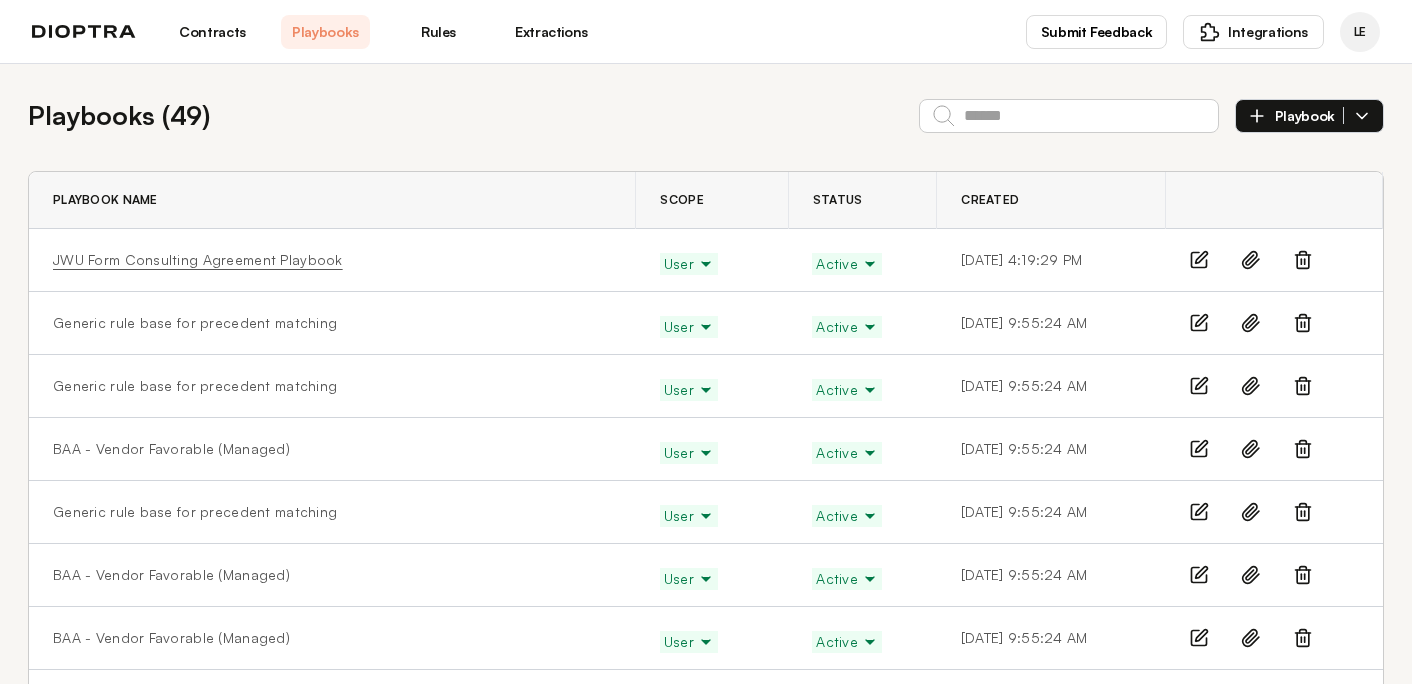 click on "JWU Form Consulting Agreement Playbook" at bounding box center [198, 260] 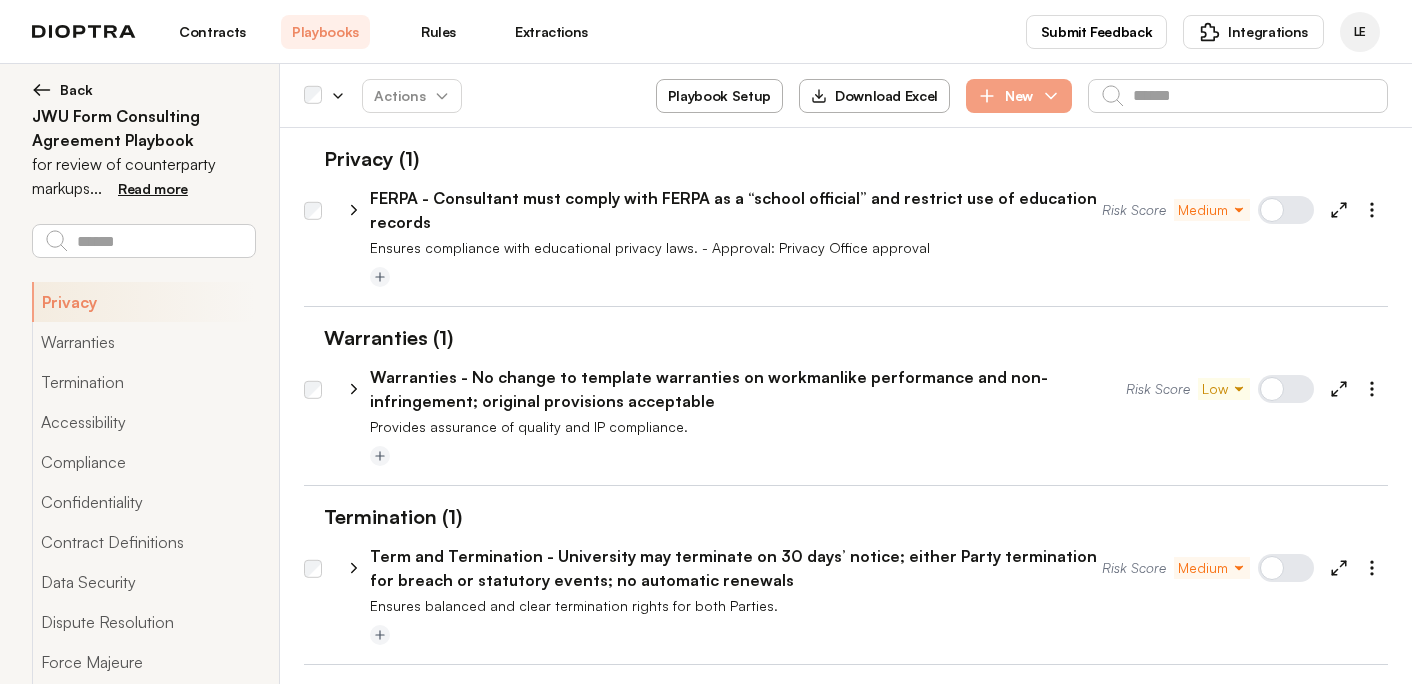 click 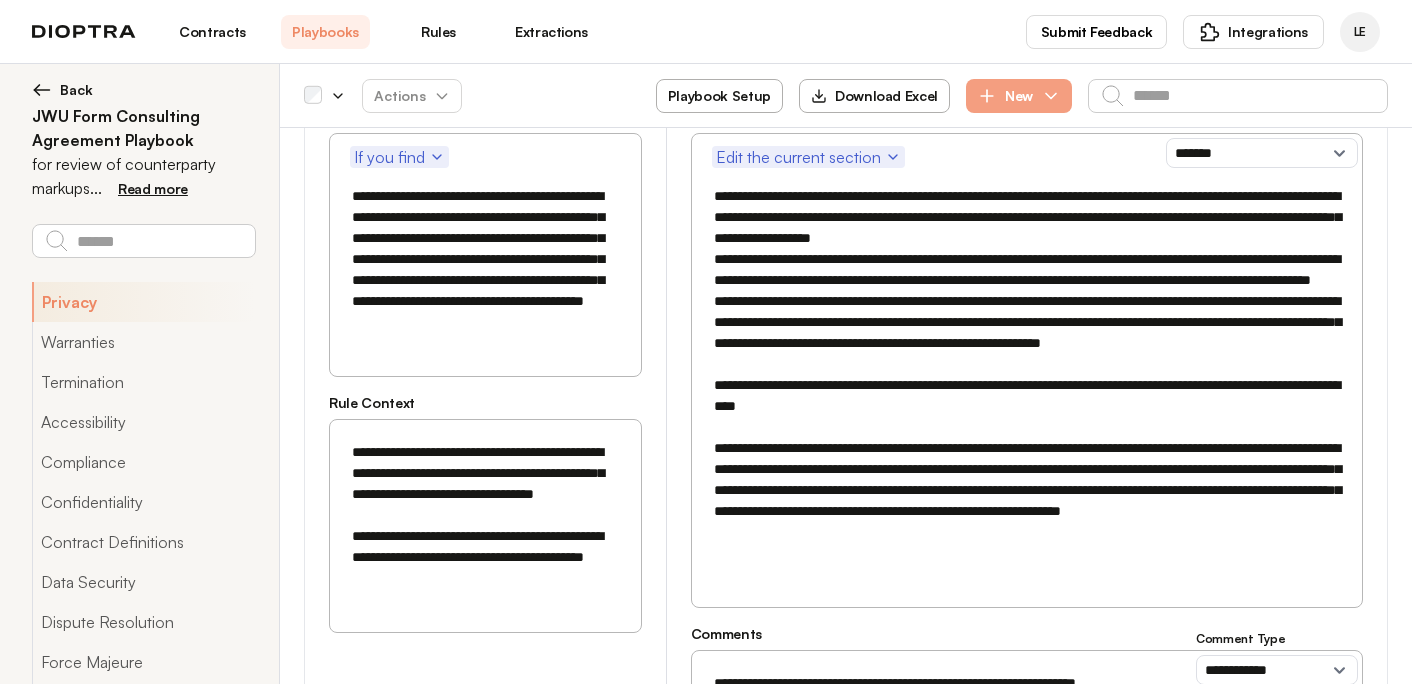 scroll, scrollTop: 0, scrollLeft: 0, axis: both 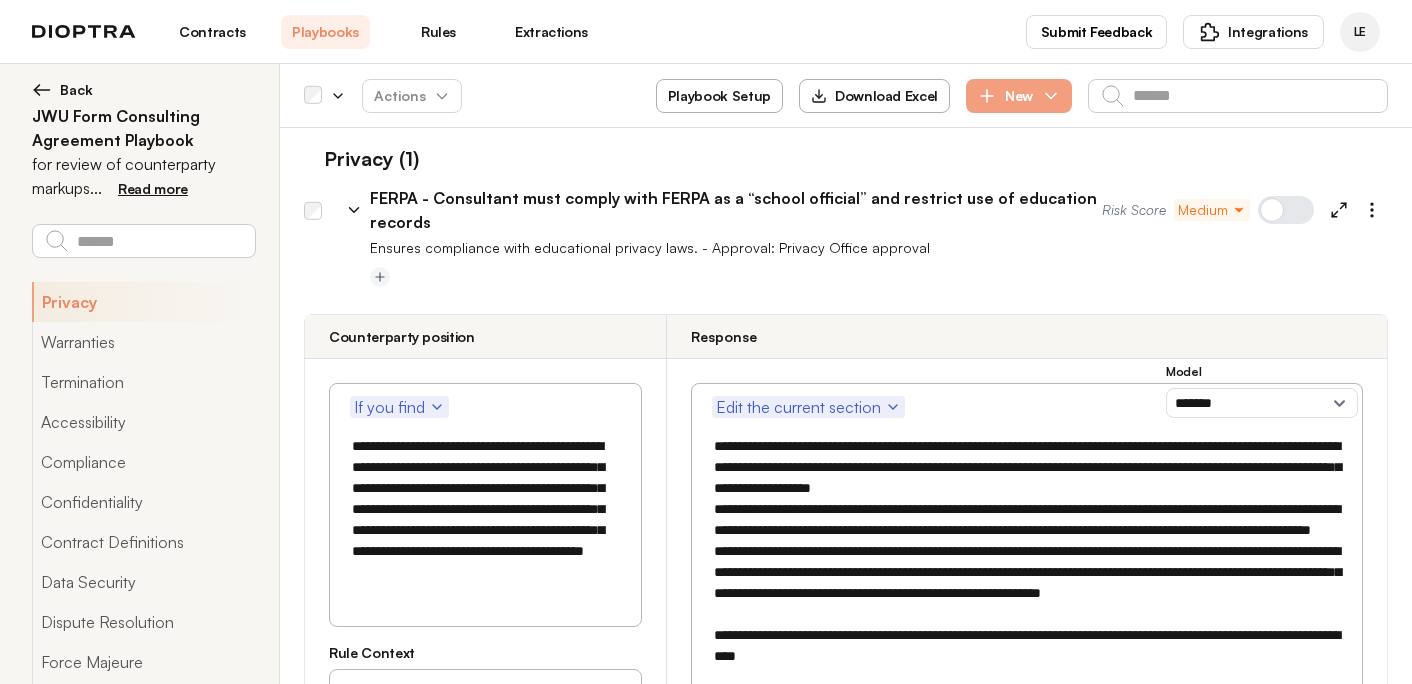 click on "Playbook Setup" at bounding box center [719, 96] 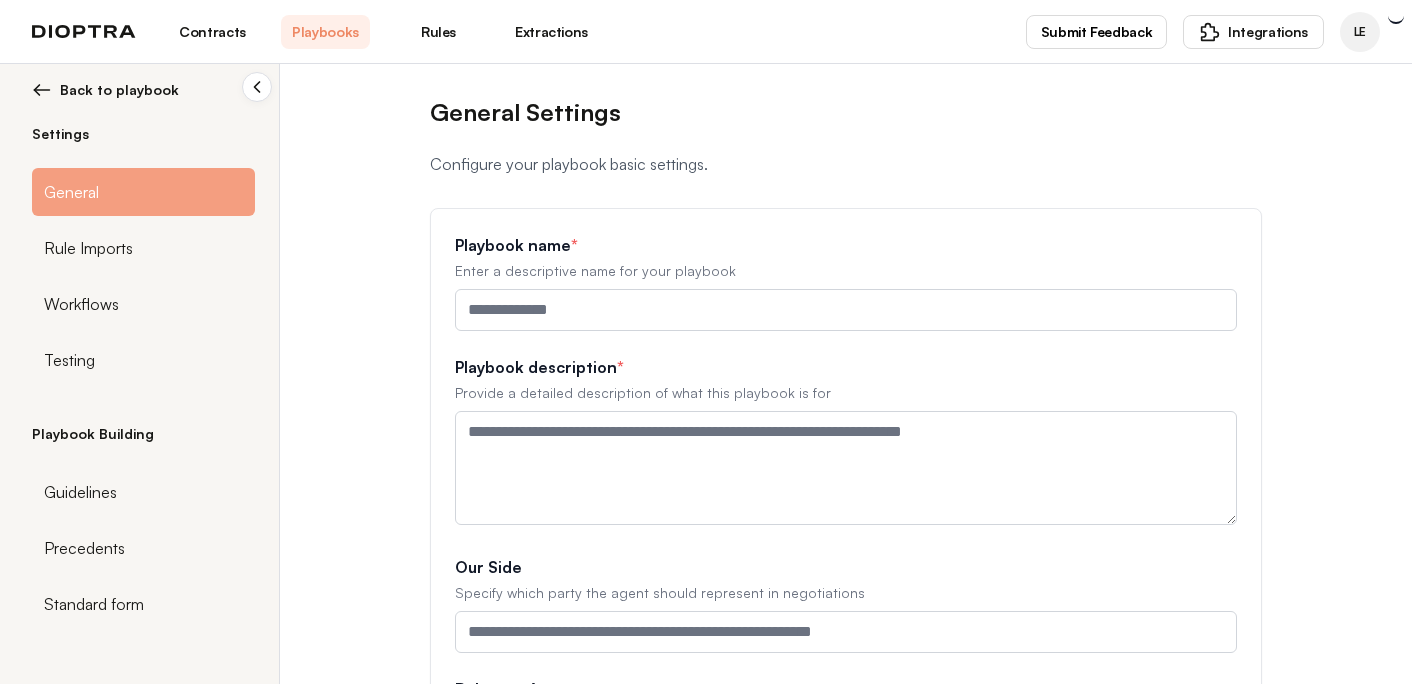 type on "**********" 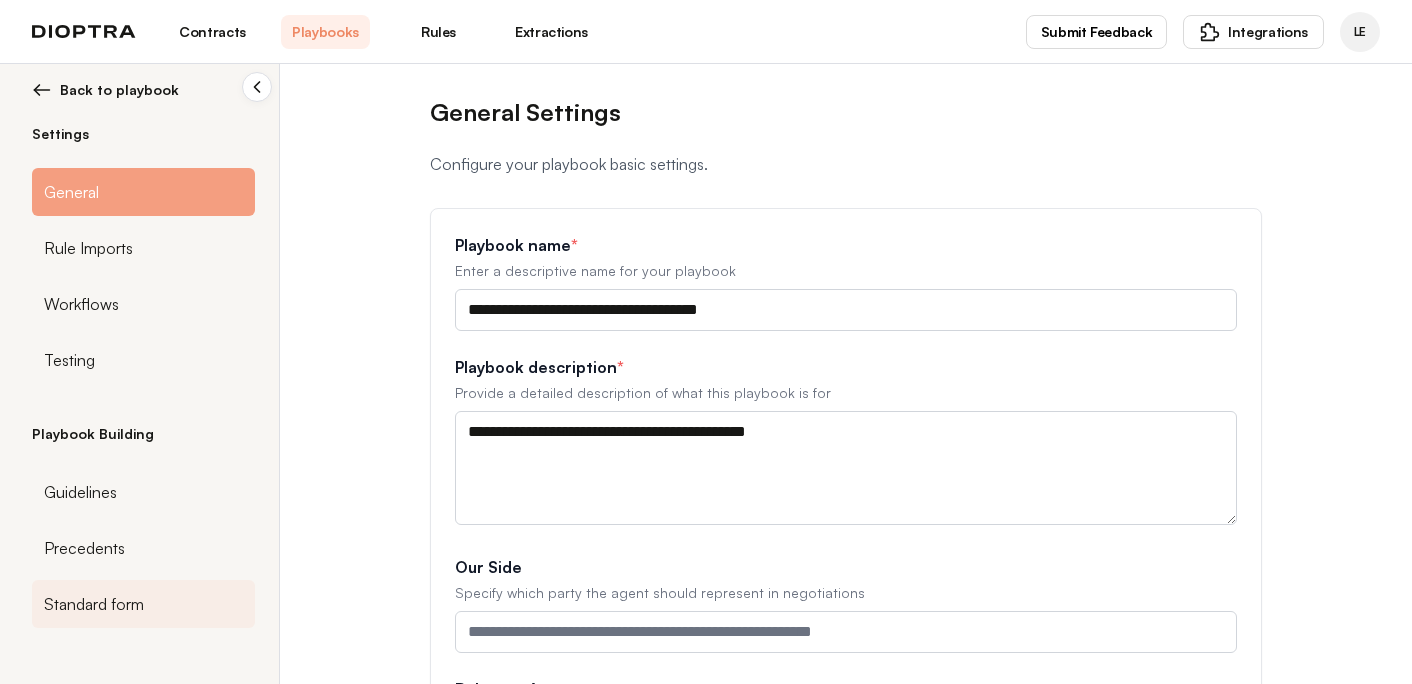 click on "Standard form" at bounding box center (94, 604) 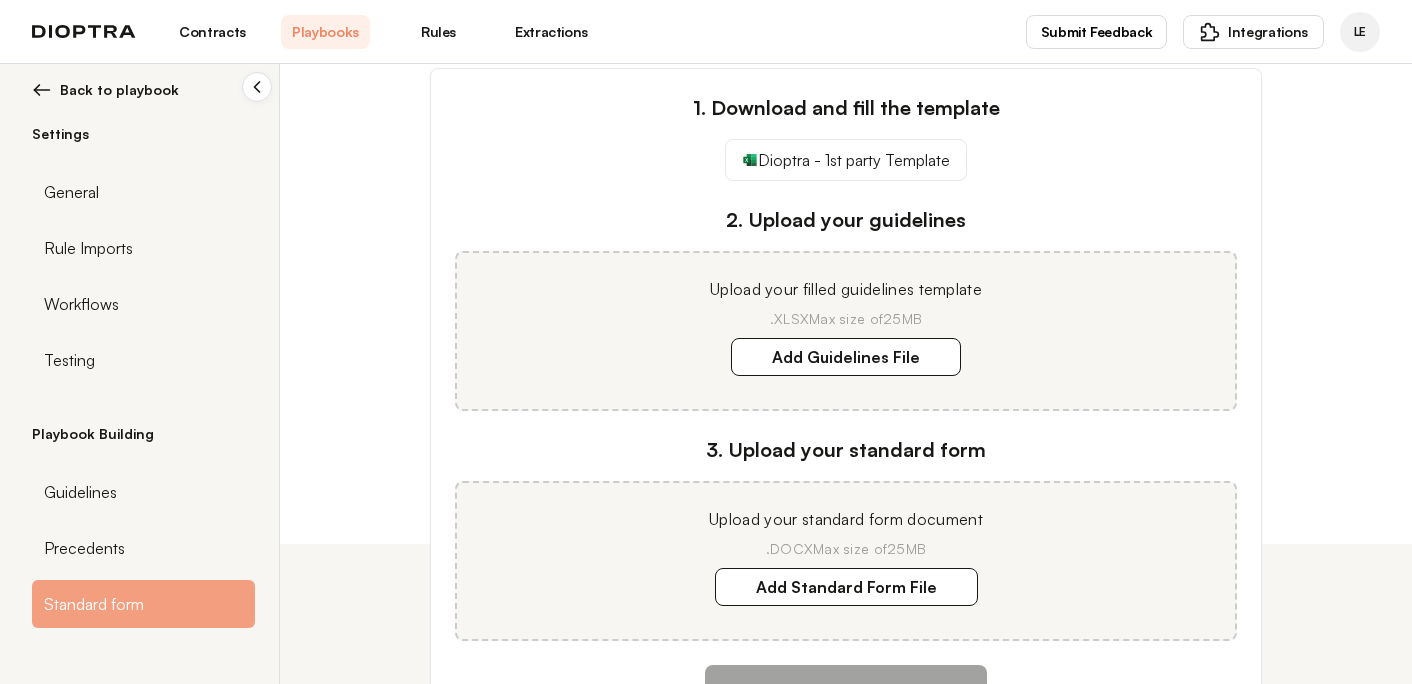 scroll, scrollTop: 270, scrollLeft: 0, axis: vertical 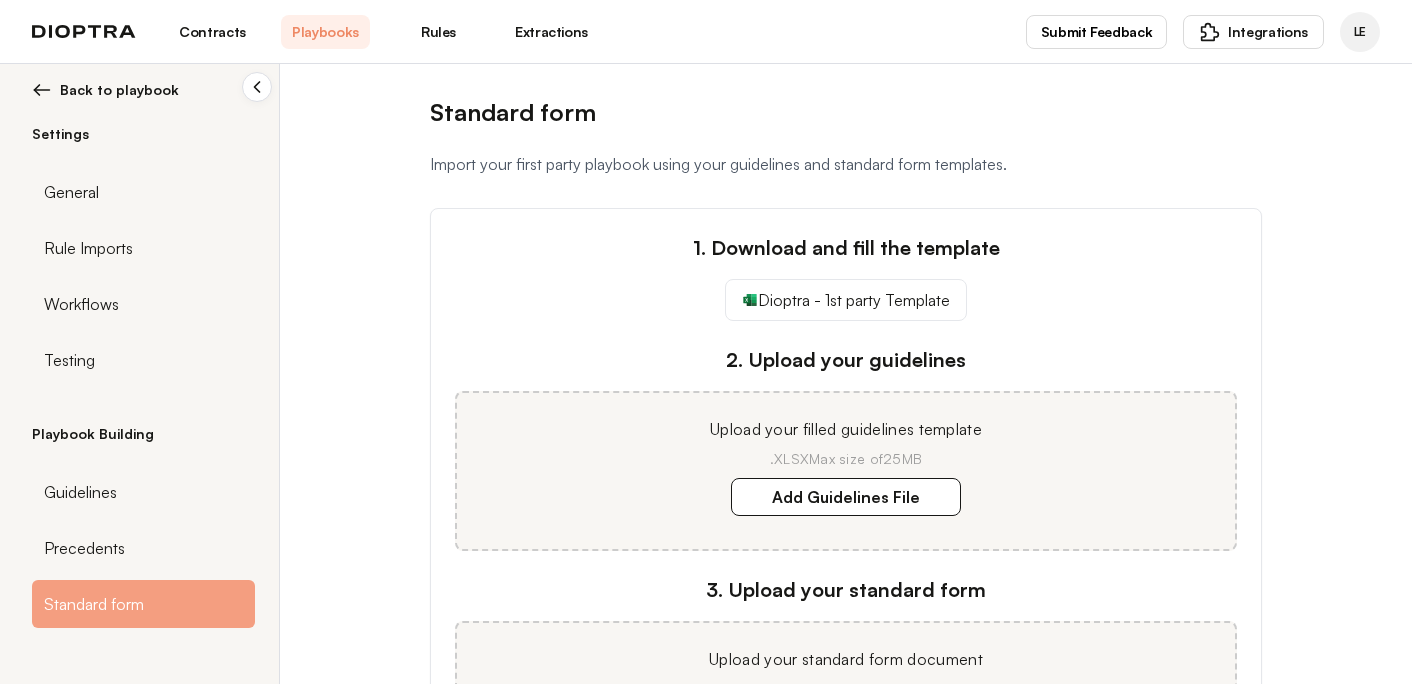 click on "Contracts" at bounding box center [212, 32] 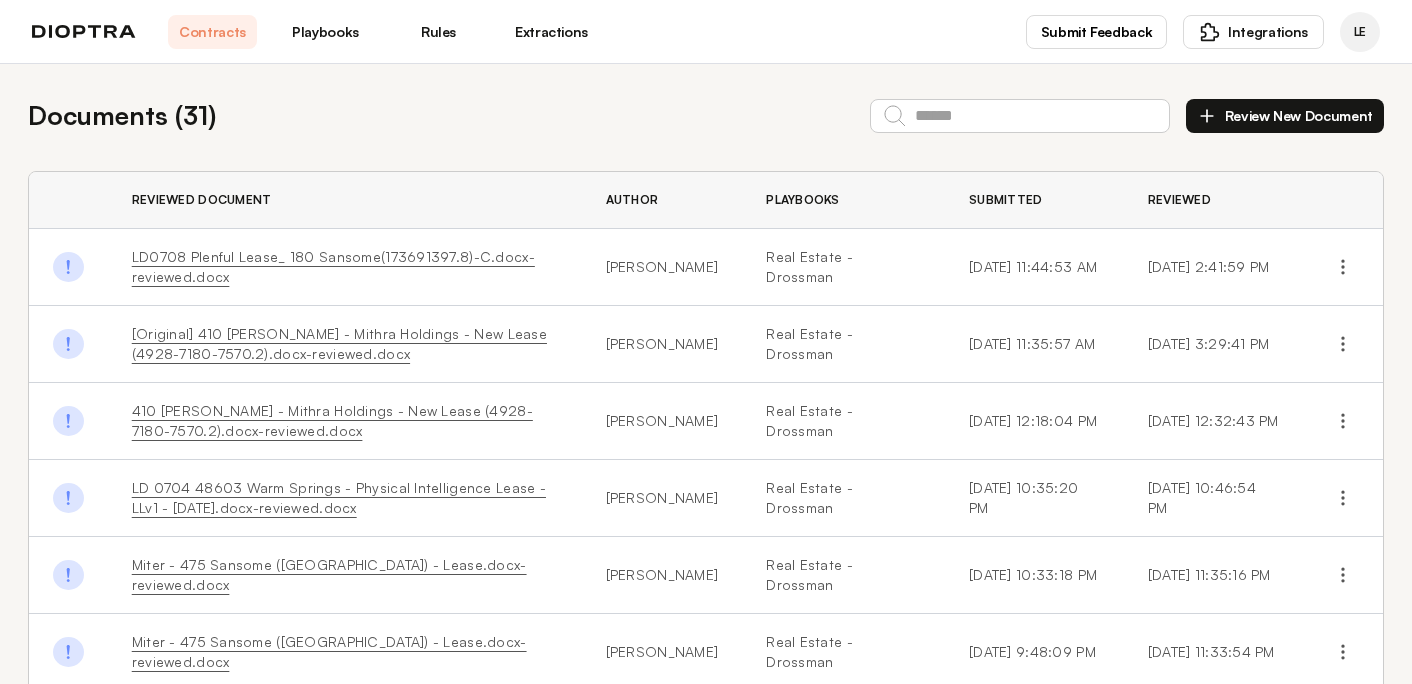 click on "Playbooks" at bounding box center (325, 32) 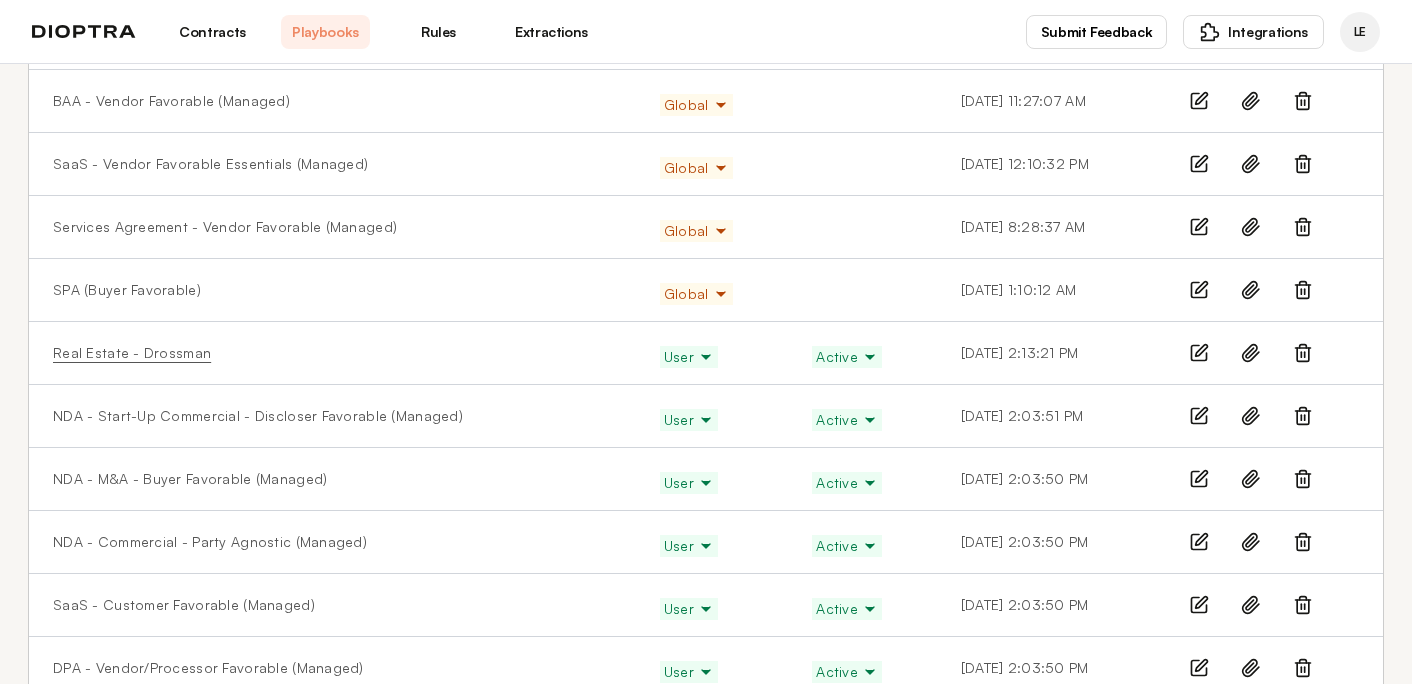 scroll, scrollTop: 272, scrollLeft: 0, axis: vertical 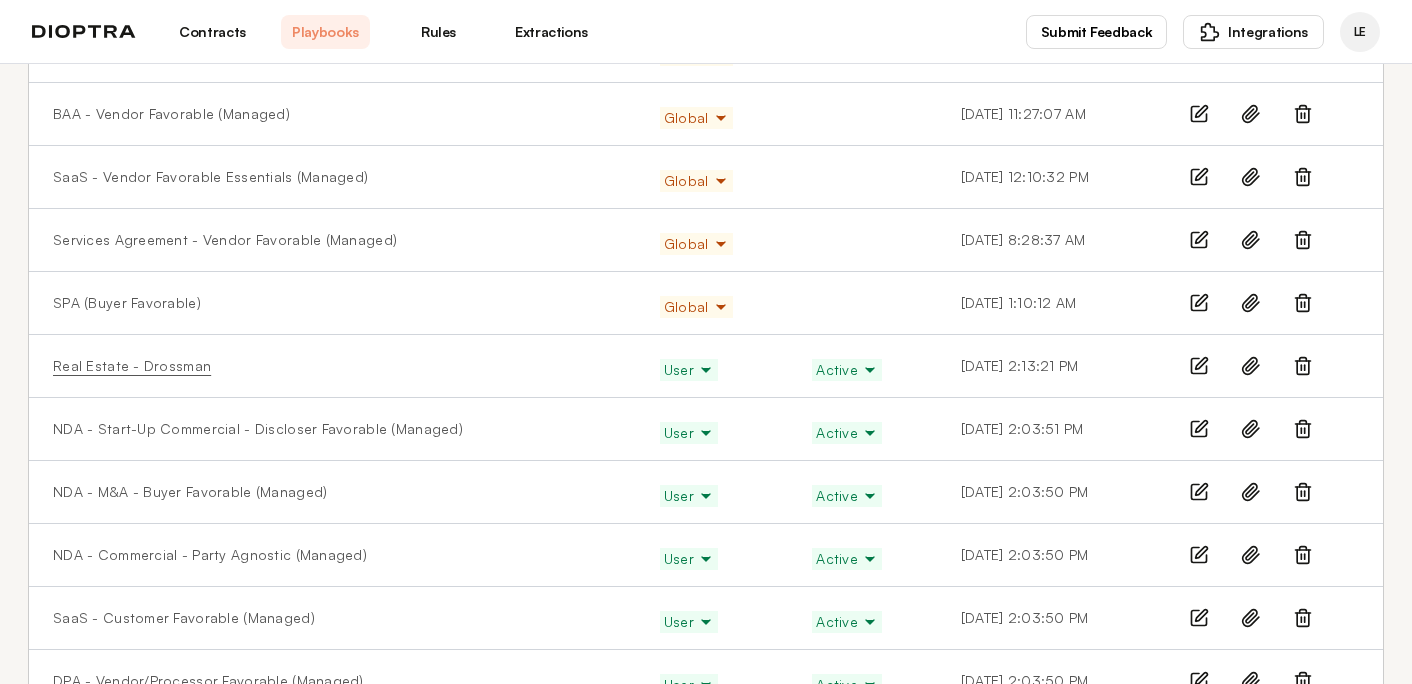 click on "Real Estate - Drossman" at bounding box center (132, 366) 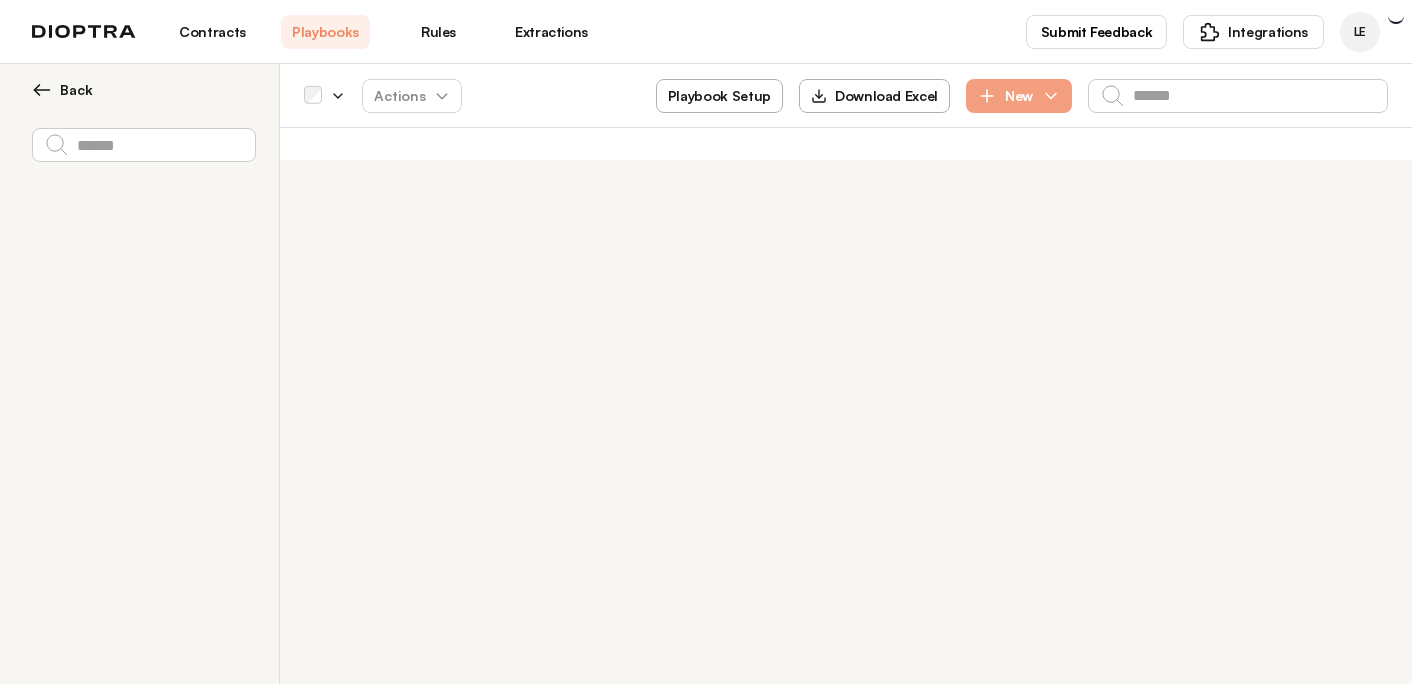 scroll, scrollTop: 0, scrollLeft: 0, axis: both 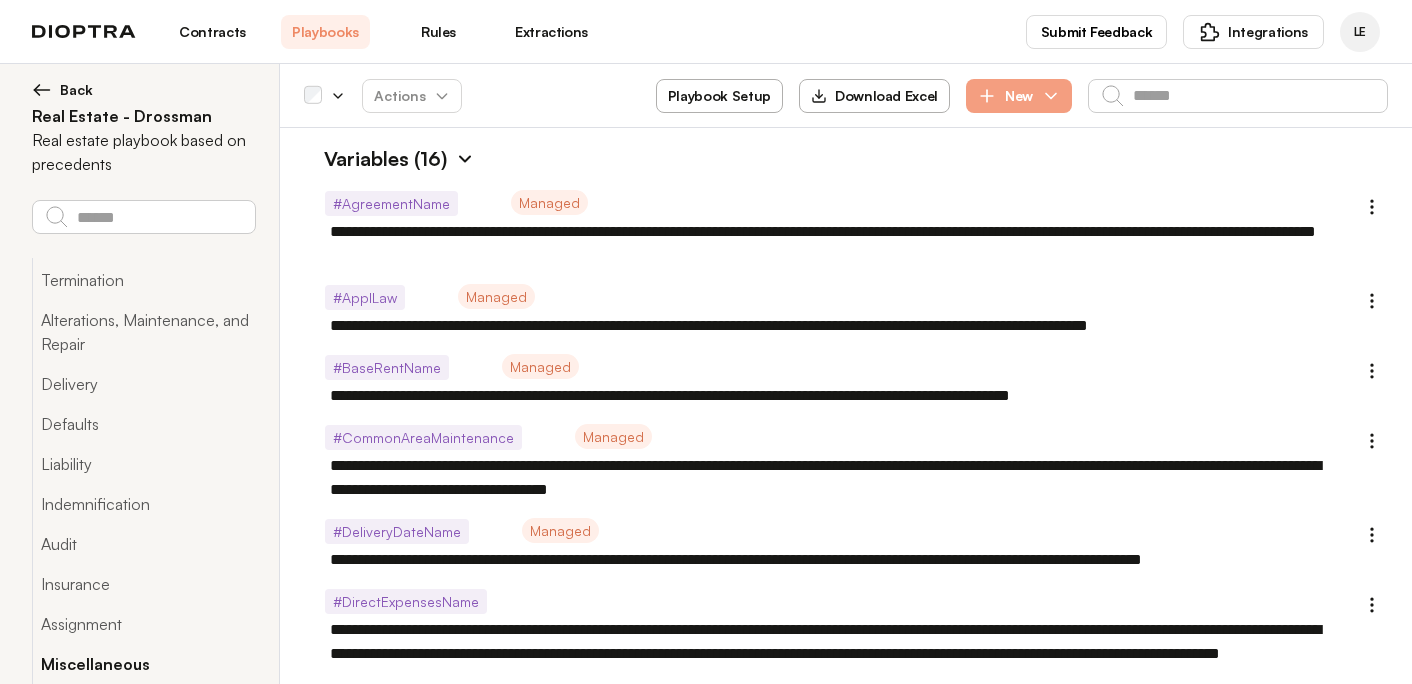 click on "Miscellaneous" at bounding box center [143, 664] 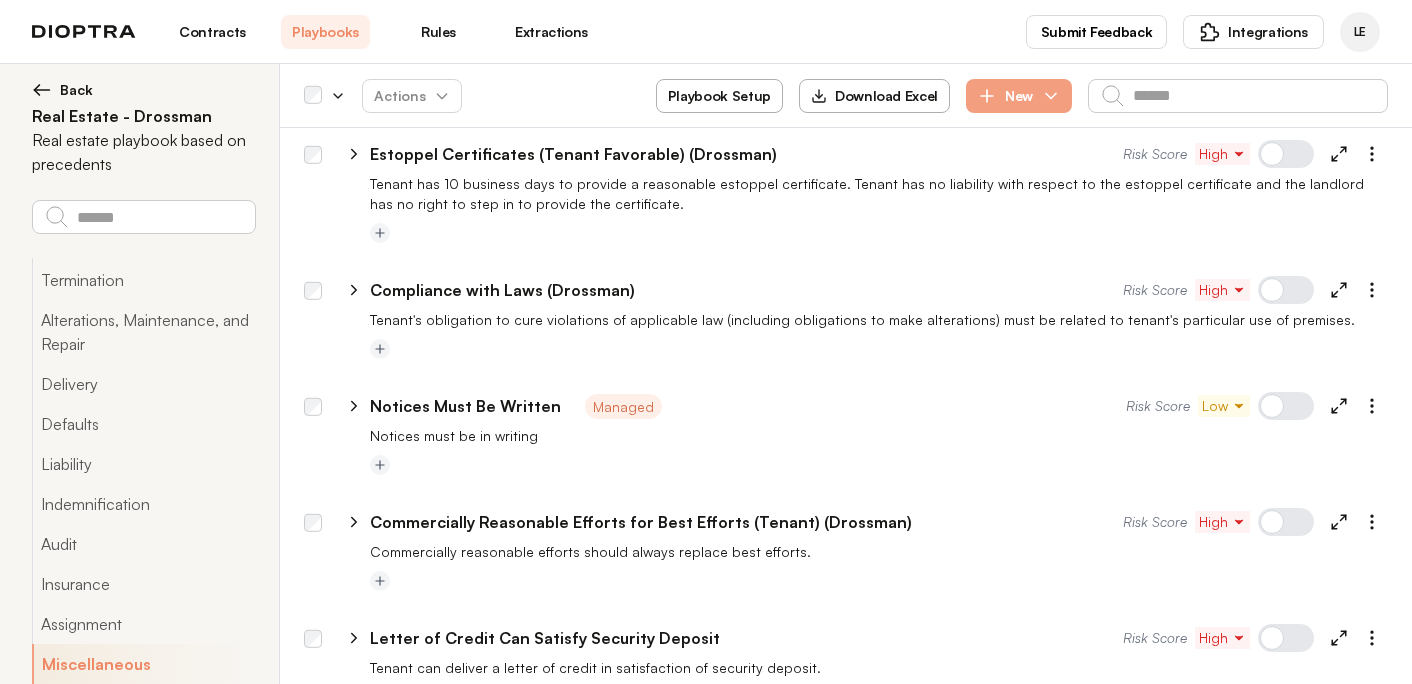 scroll, scrollTop: 10406, scrollLeft: 0, axis: vertical 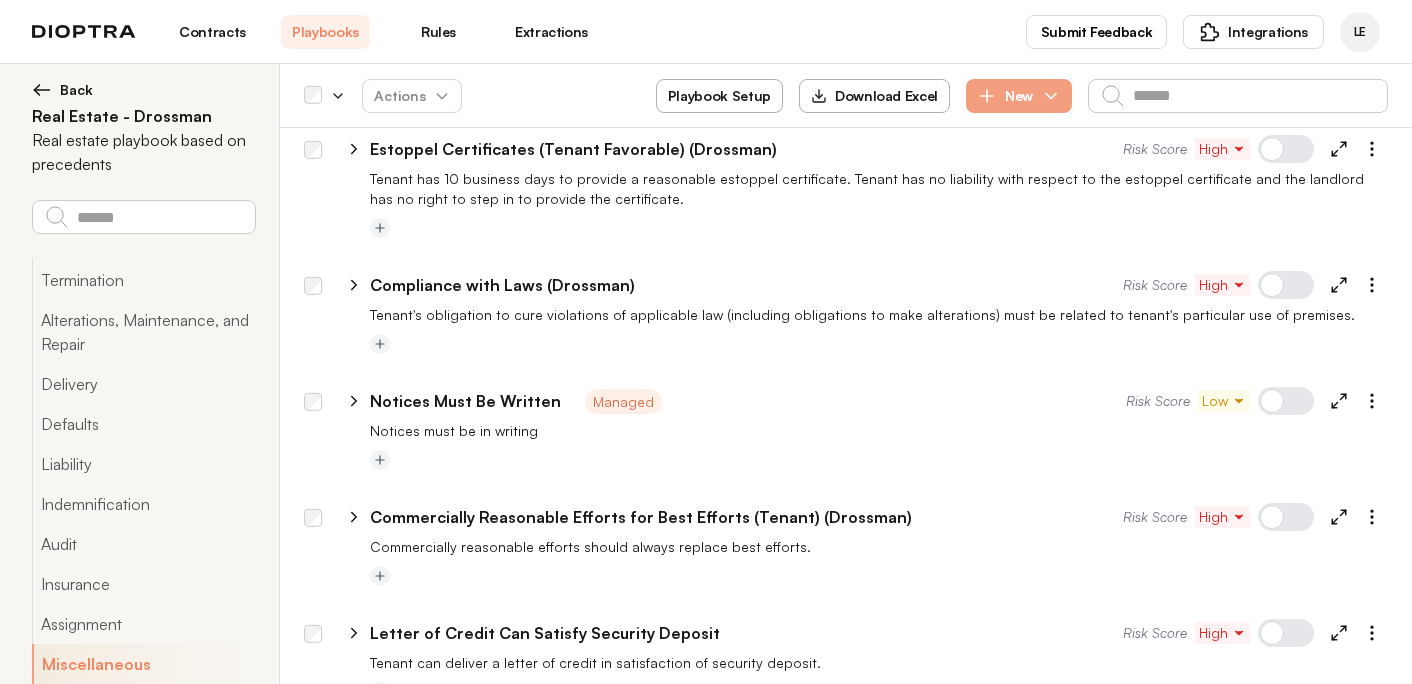 click 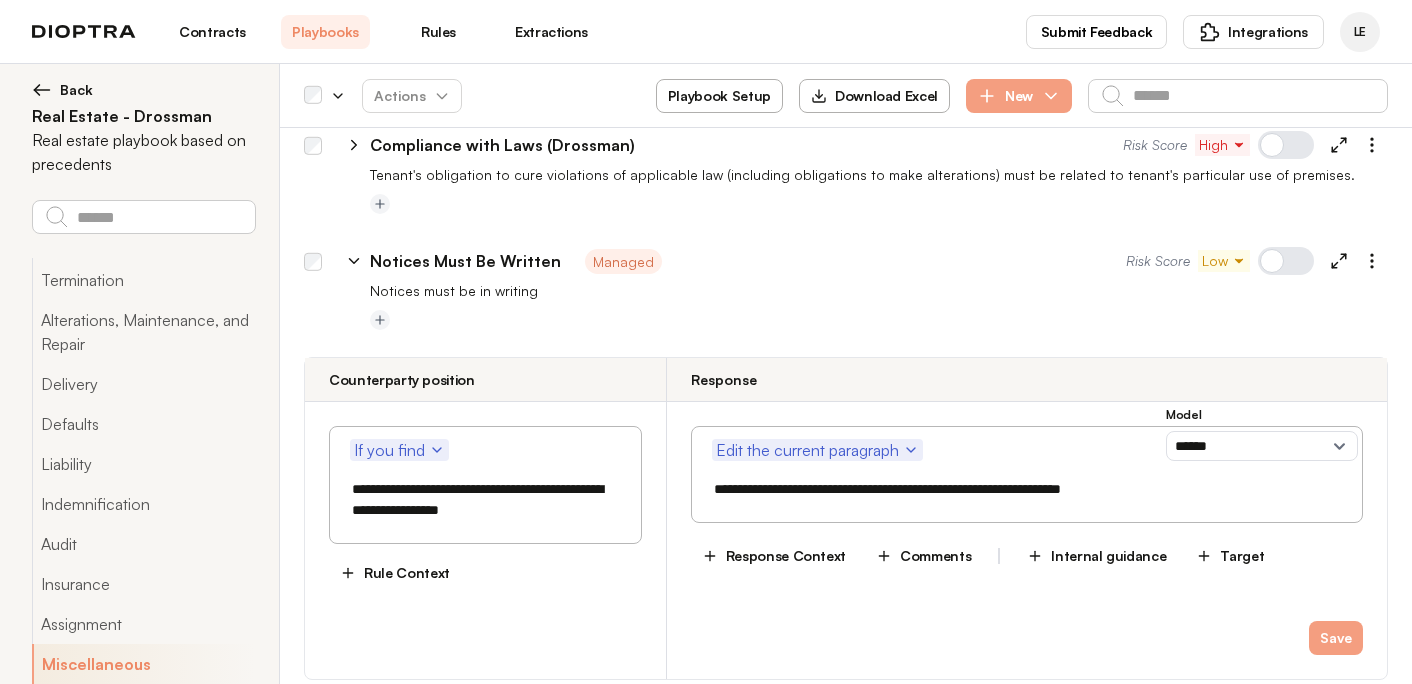 scroll, scrollTop: 10490, scrollLeft: 0, axis: vertical 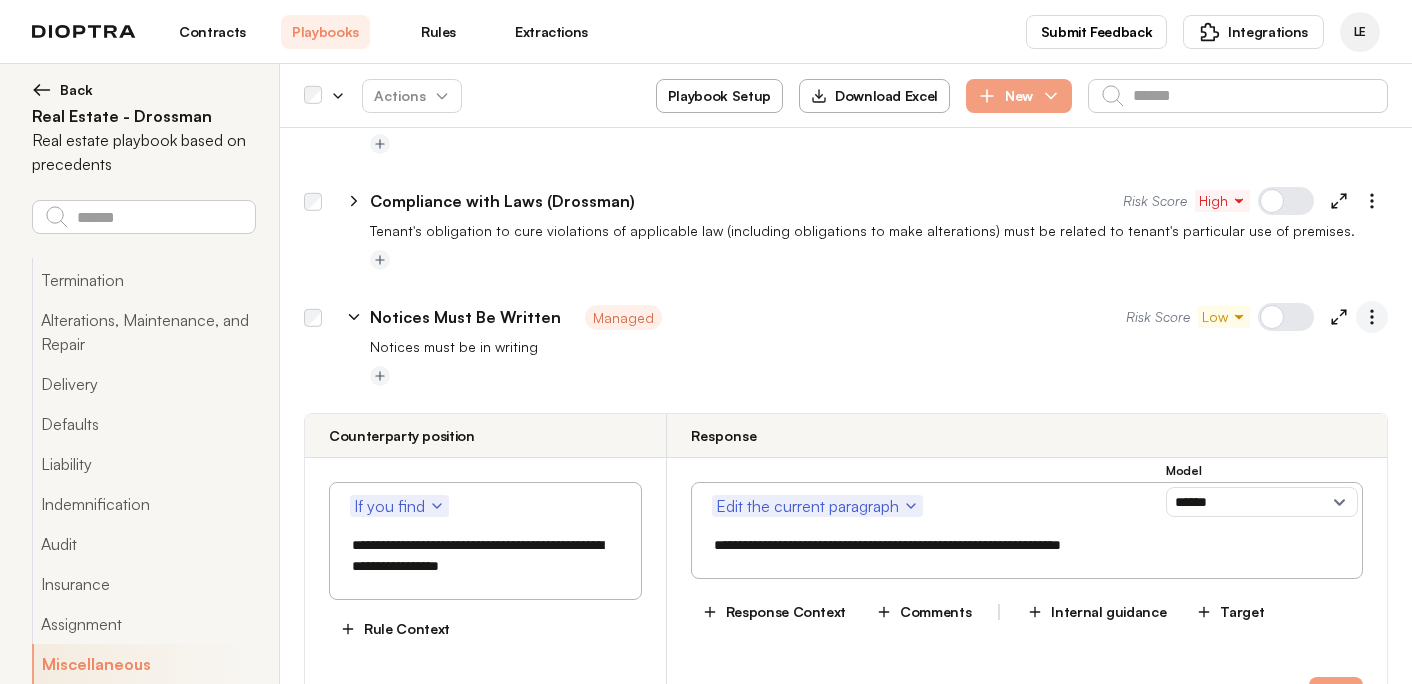 click 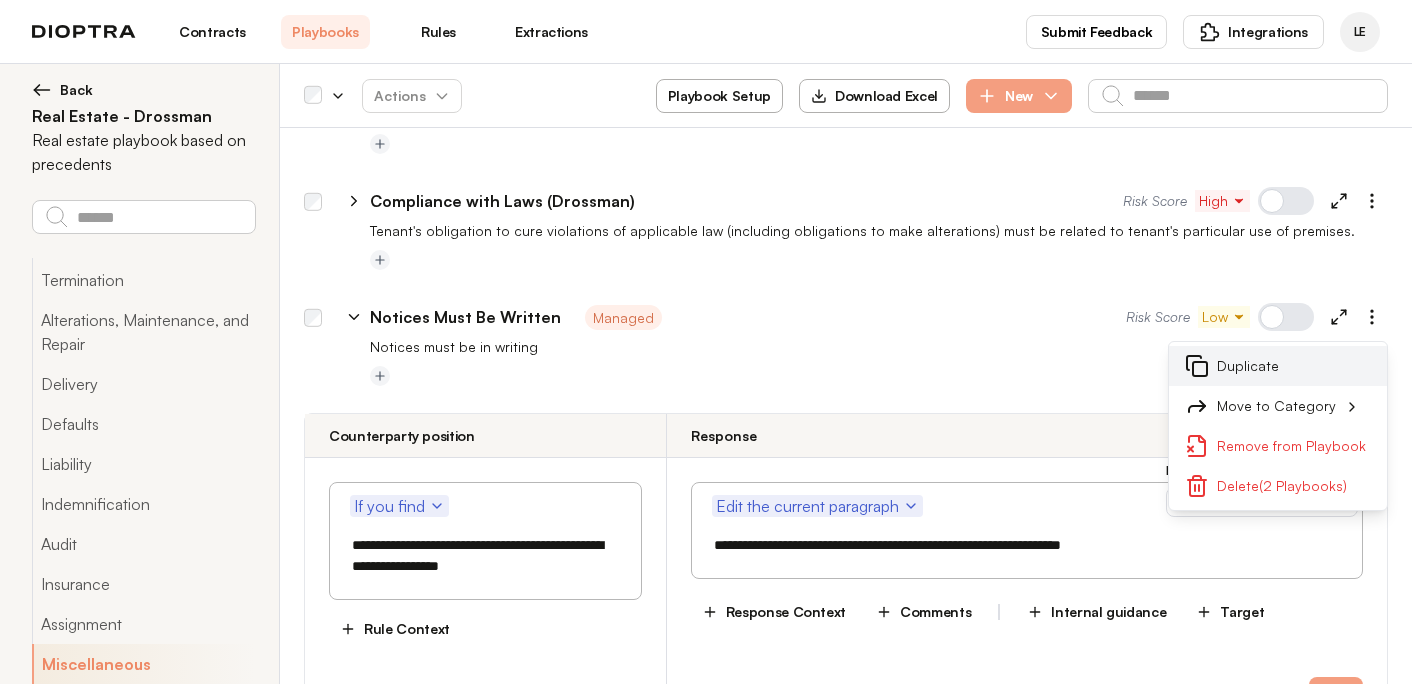 click on "Duplicate" at bounding box center [1278, 366] 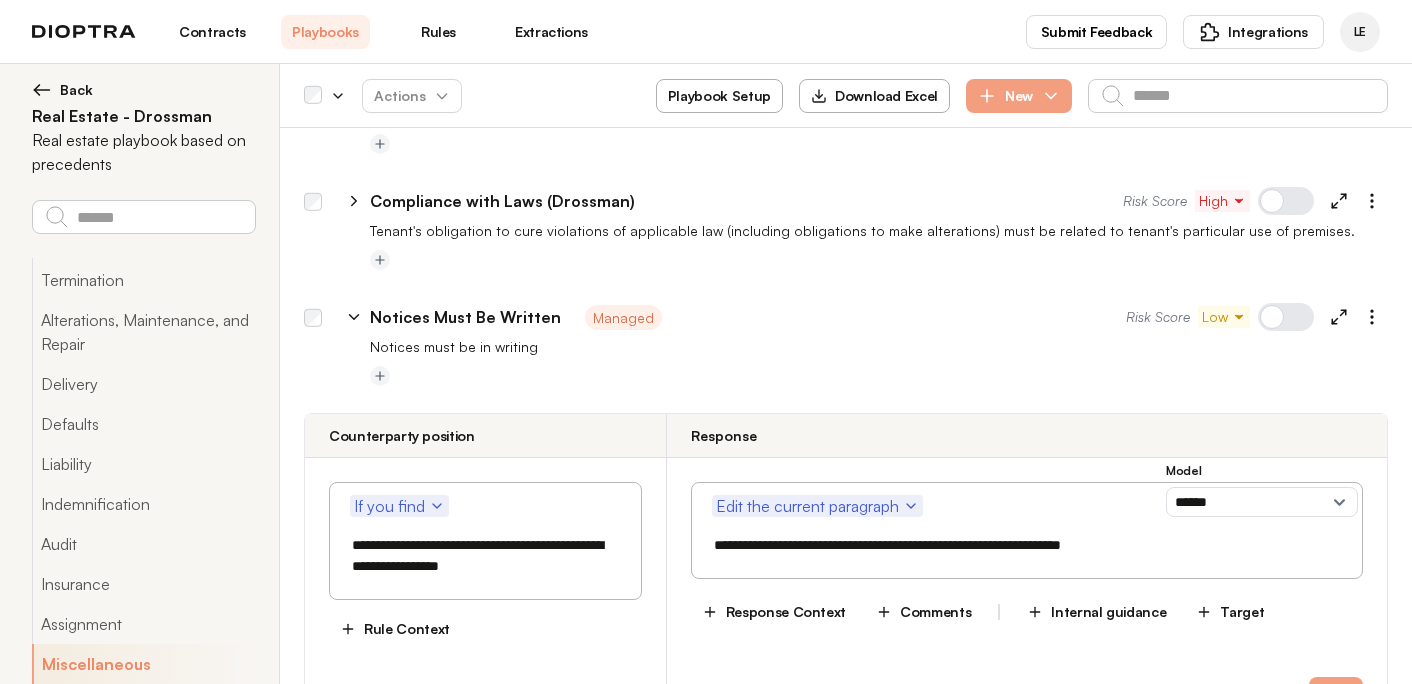 type on "*" 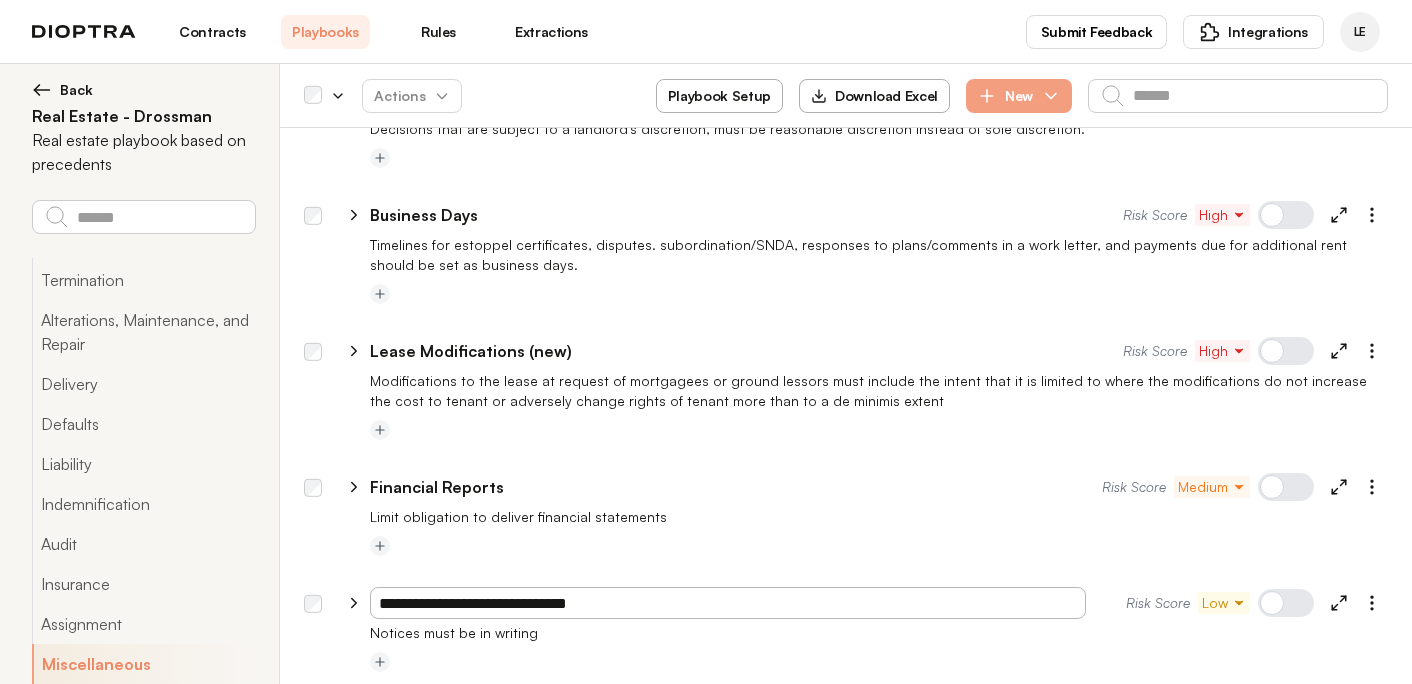 drag, startPoint x: 443, startPoint y: 560, endPoint x: 368, endPoint y: 559, distance: 75.00667 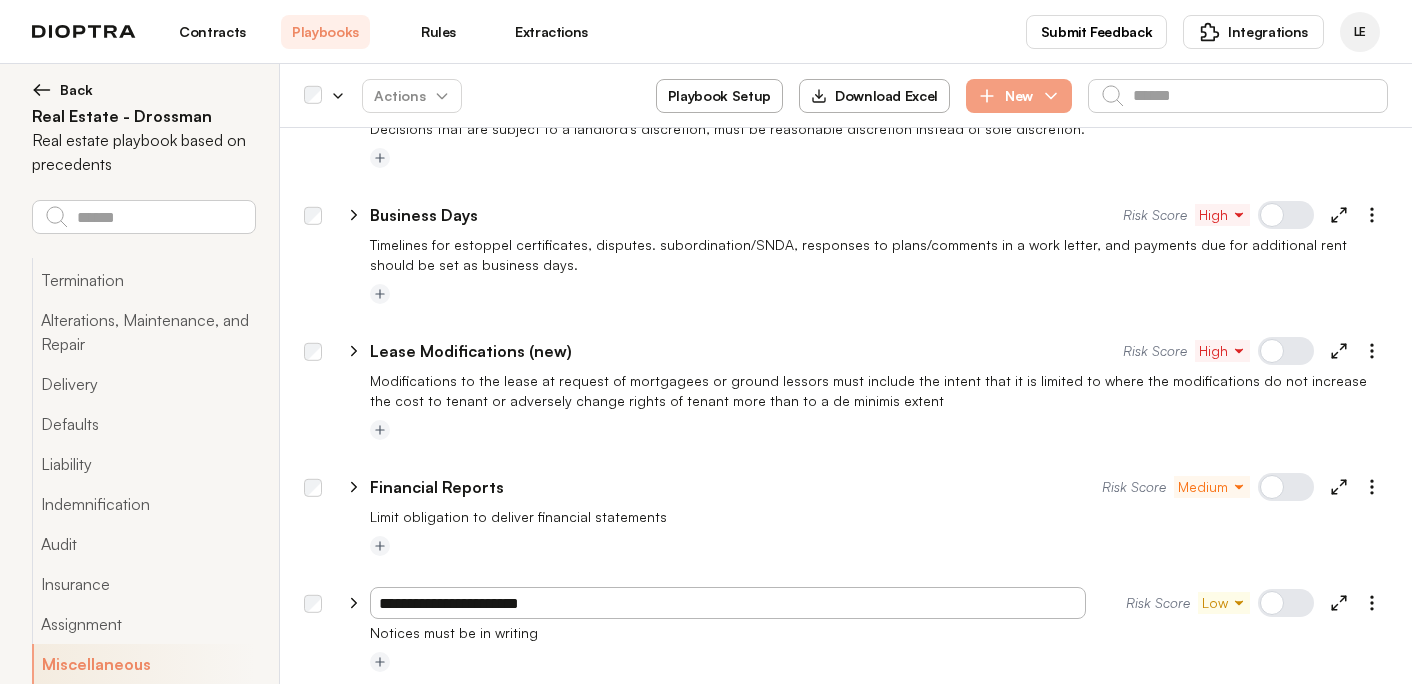 click on "**********" at bounding box center (728, 603) 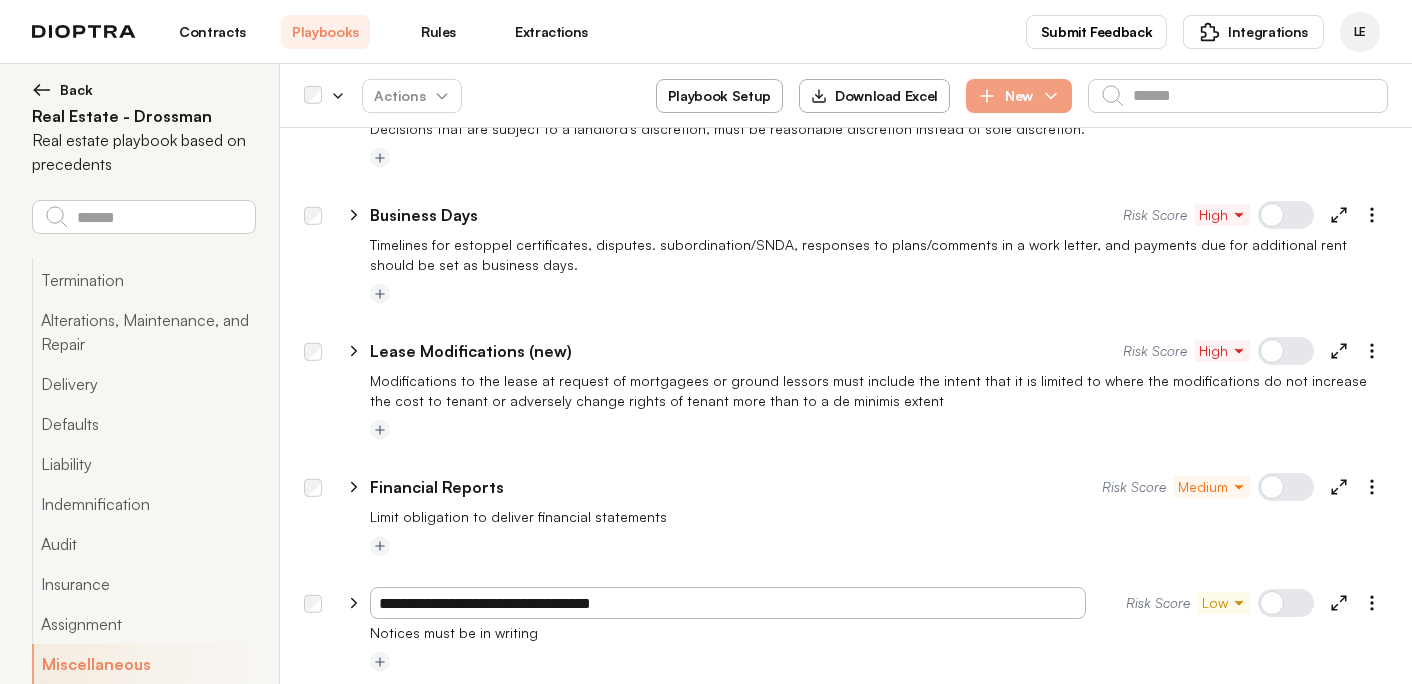 type on "**********" 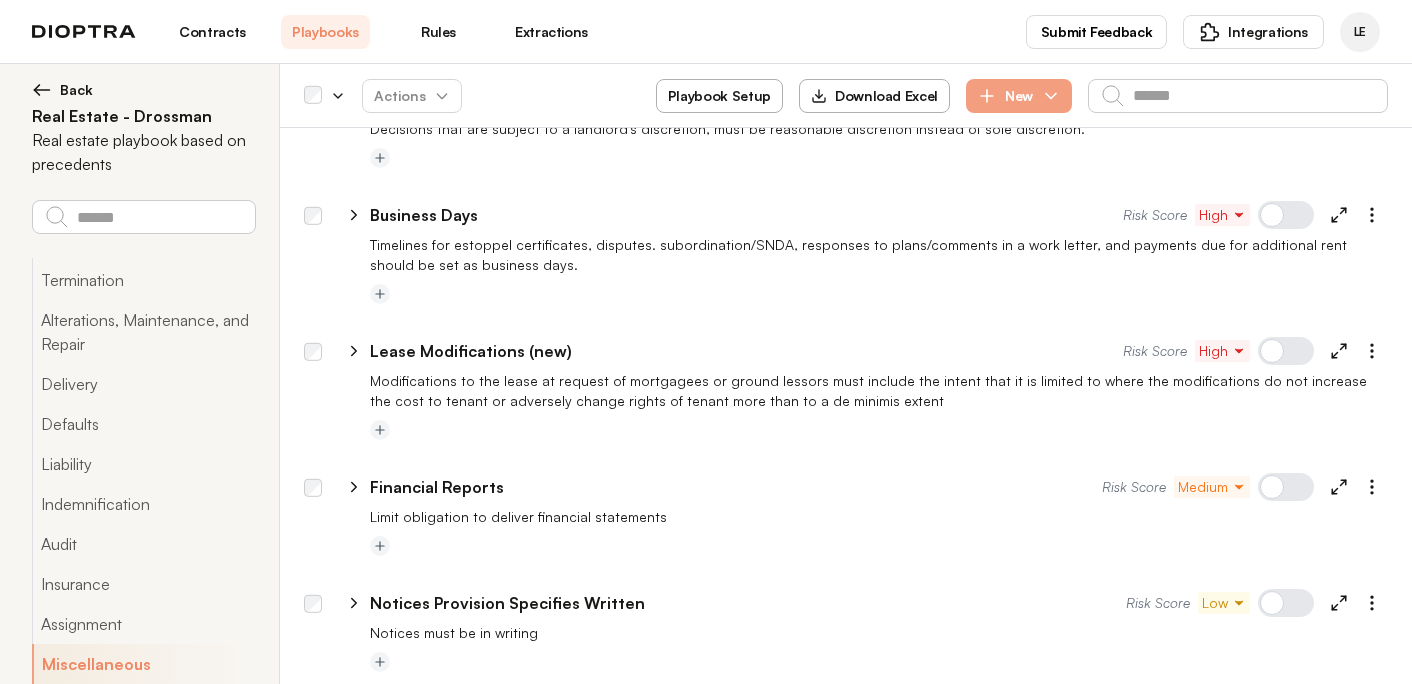 click 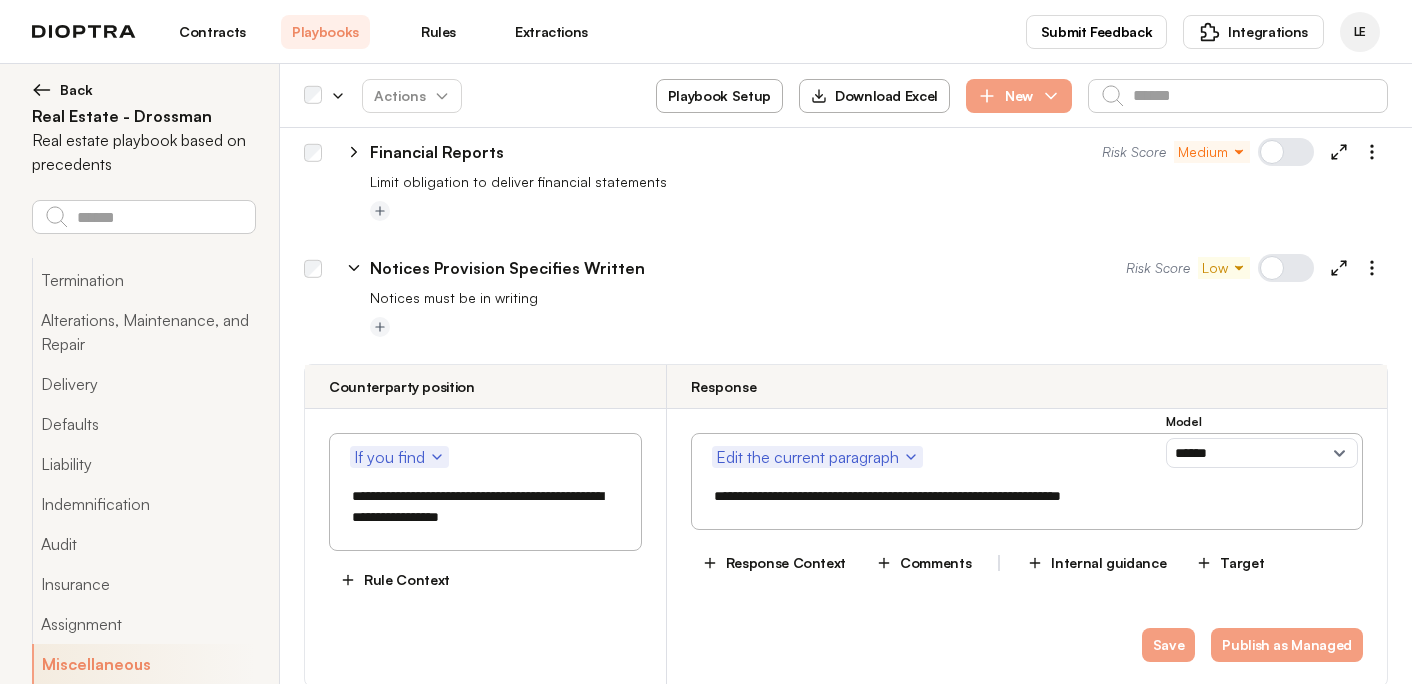 scroll, scrollTop: 11815, scrollLeft: 0, axis: vertical 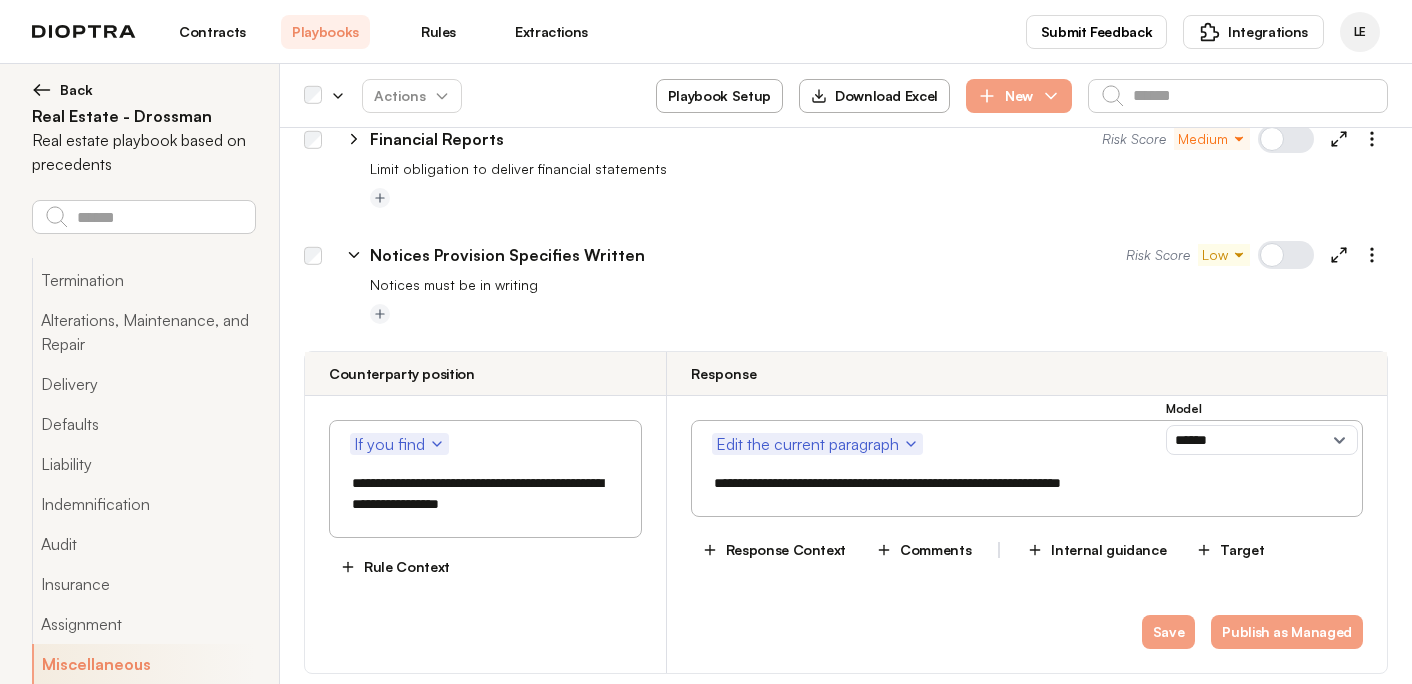 click on "**********" at bounding box center (485, 494) 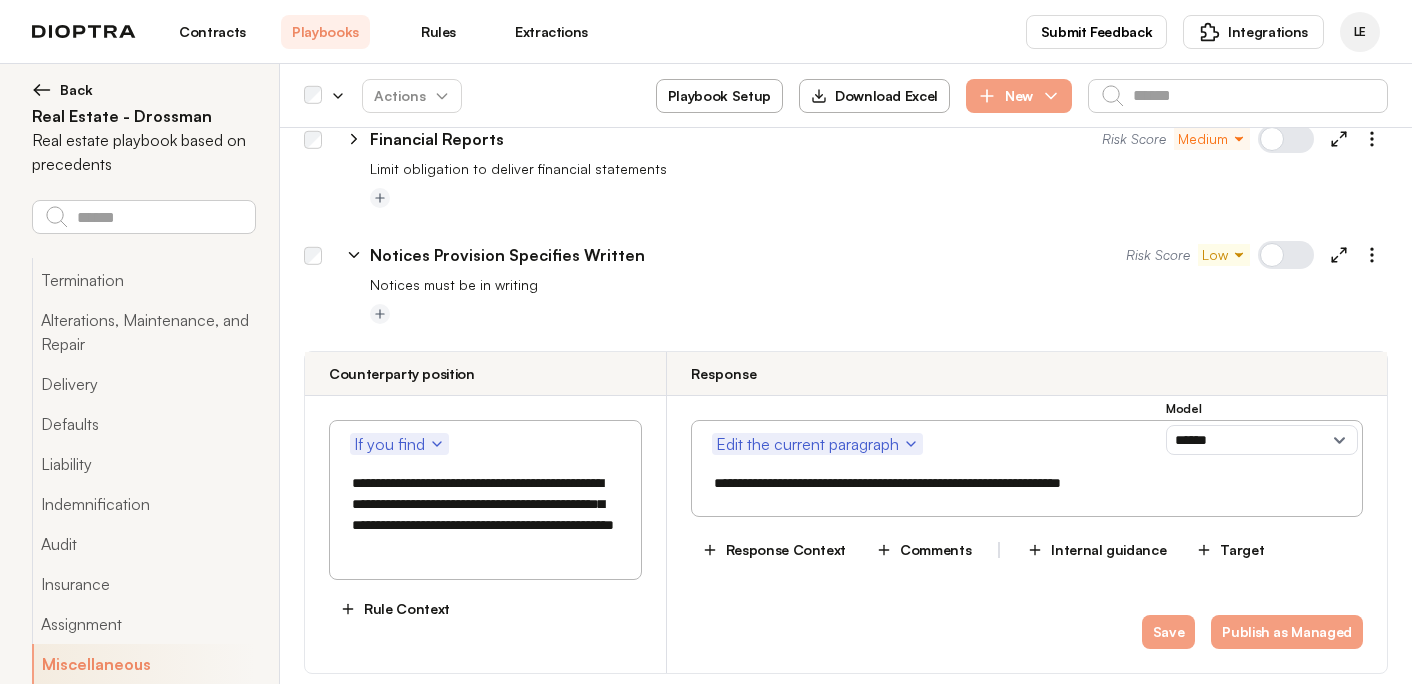 drag, startPoint x: 523, startPoint y: 509, endPoint x: 406, endPoint y: 490, distance: 118.5327 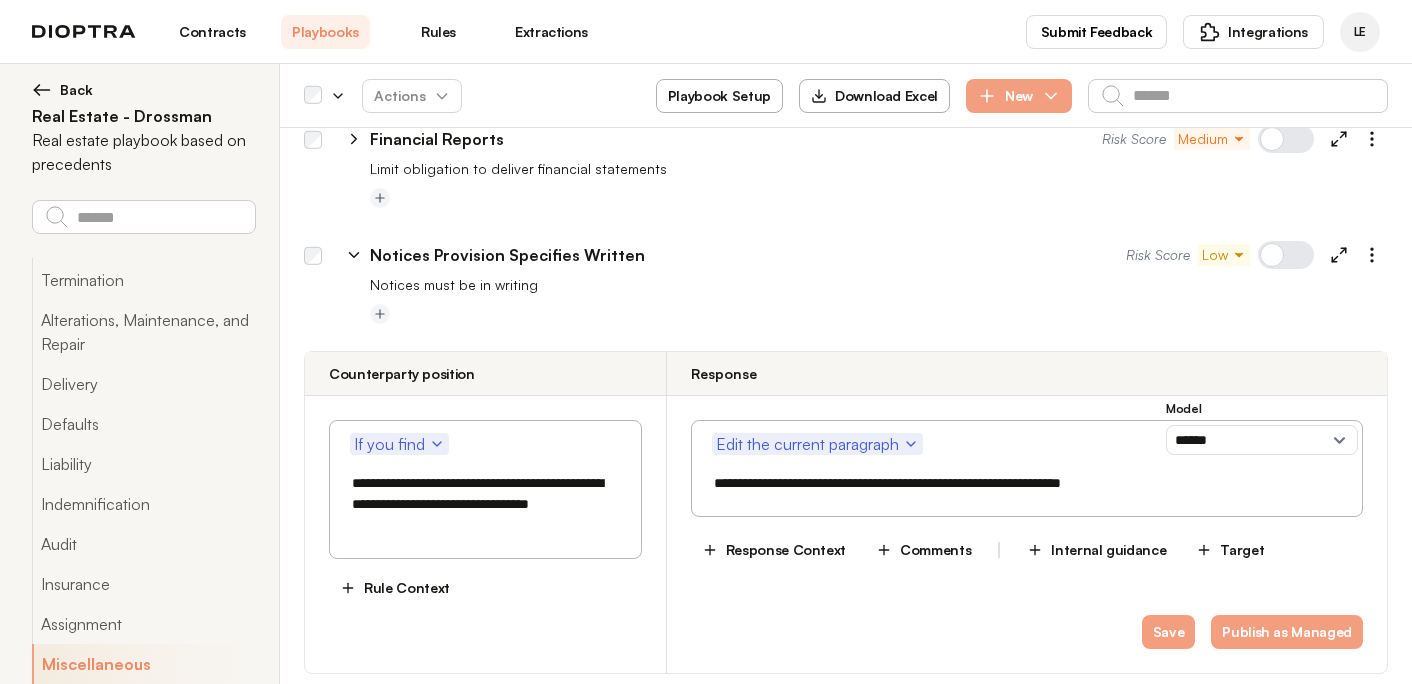 type on "**********" 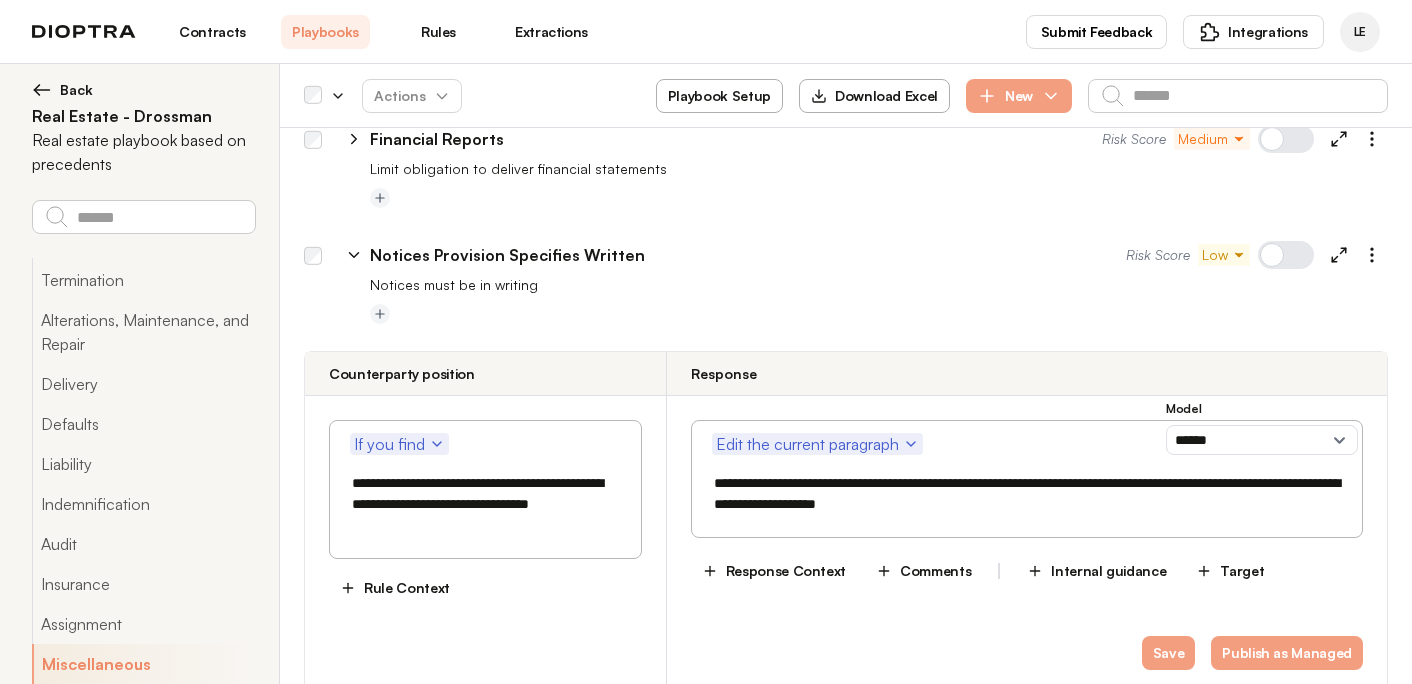 click on "**********" at bounding box center (1027, 494) 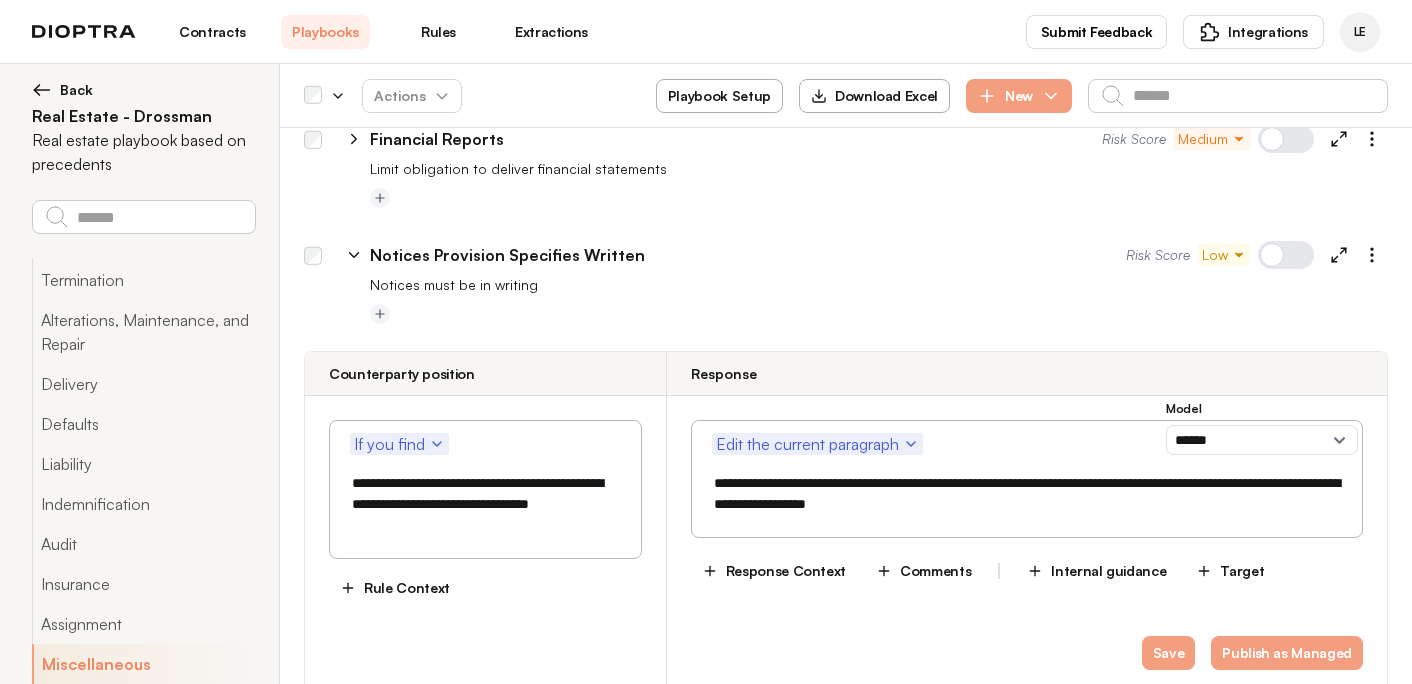 drag, startPoint x: 872, startPoint y: 447, endPoint x: 1104, endPoint y: 446, distance: 232.00215 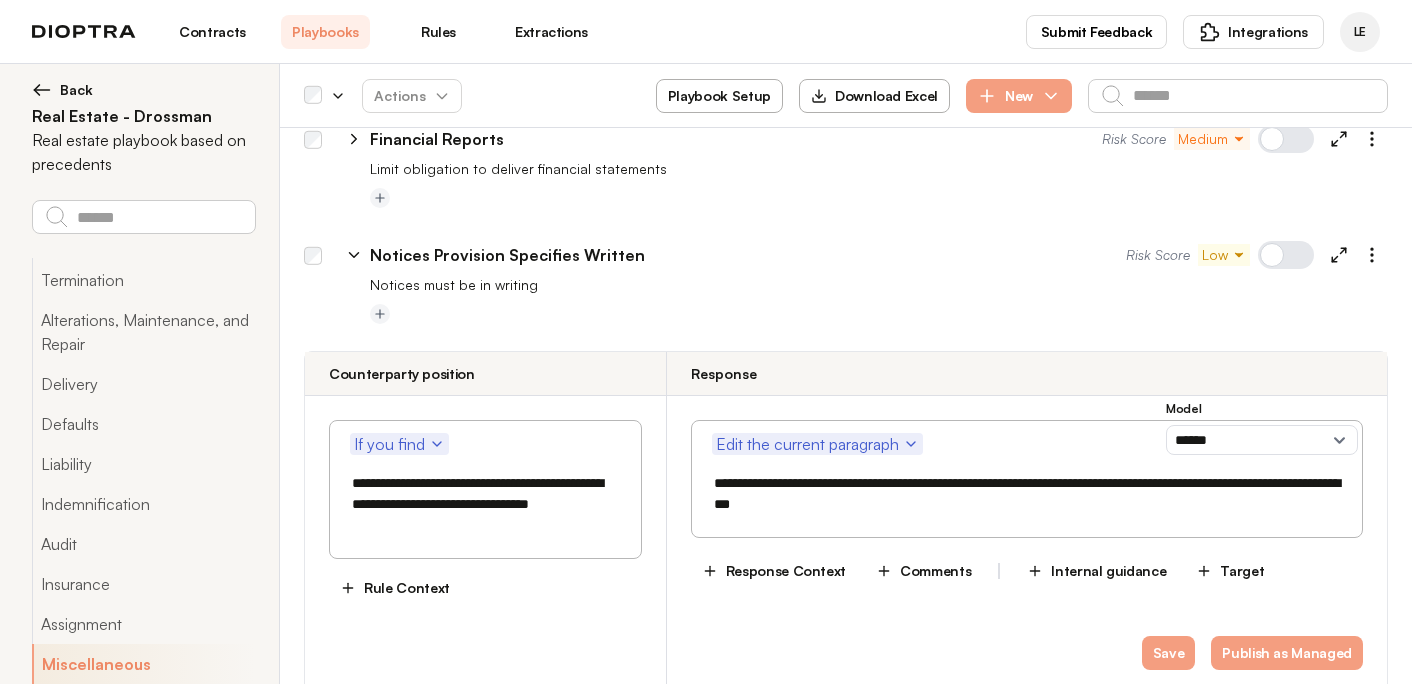 drag, startPoint x: 1236, startPoint y: 458, endPoint x: 1189, endPoint y: 443, distance: 49.335587 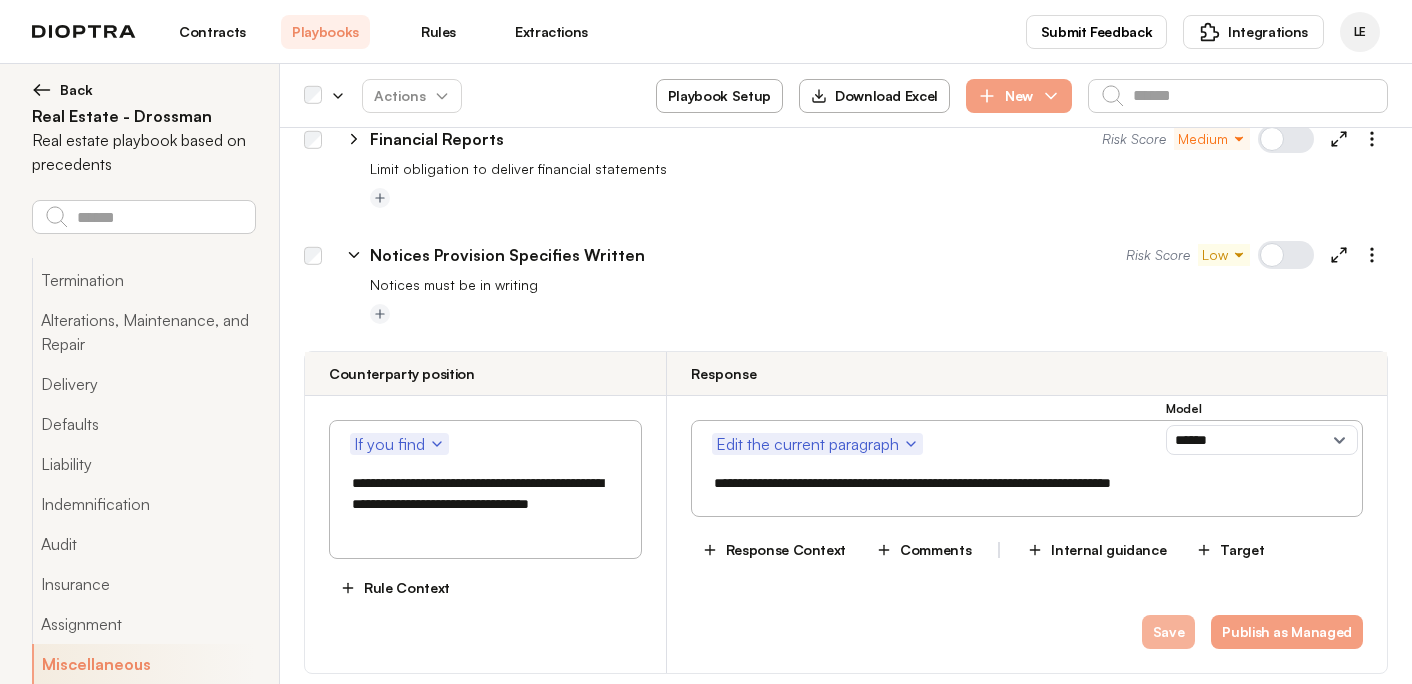 type on "**********" 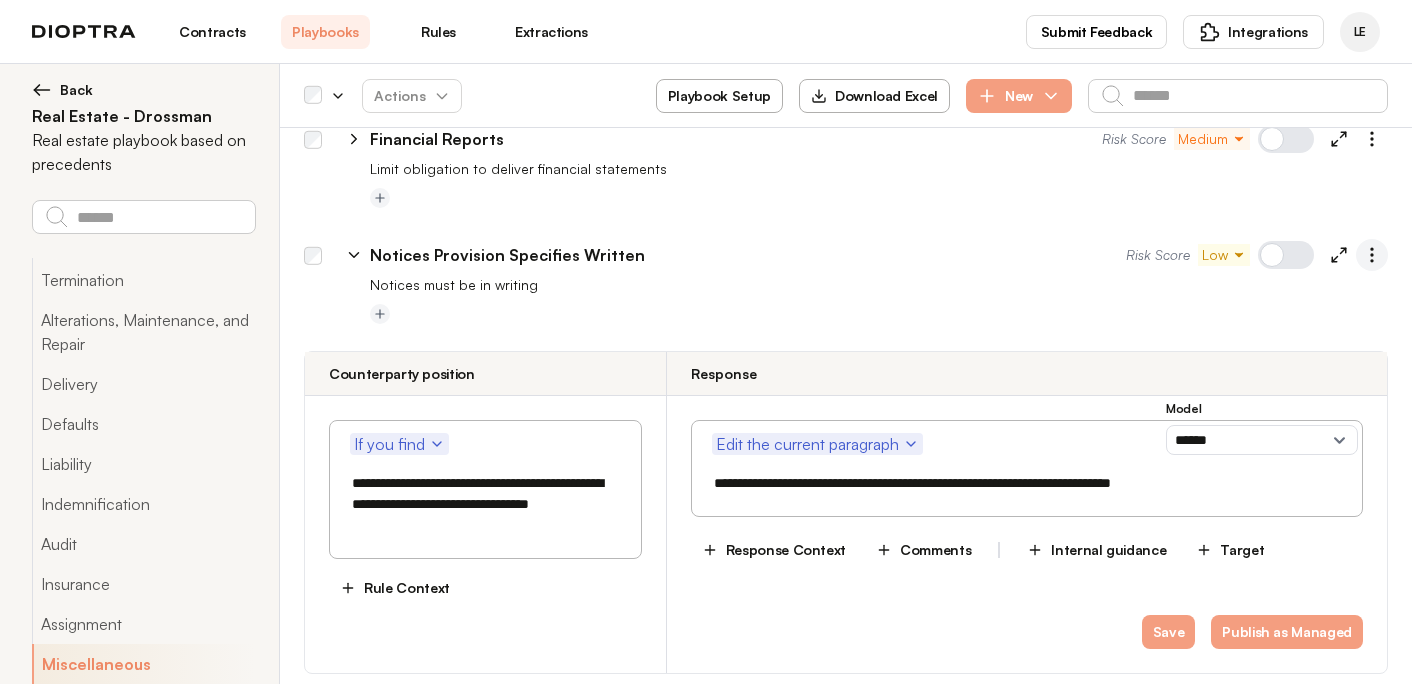 click 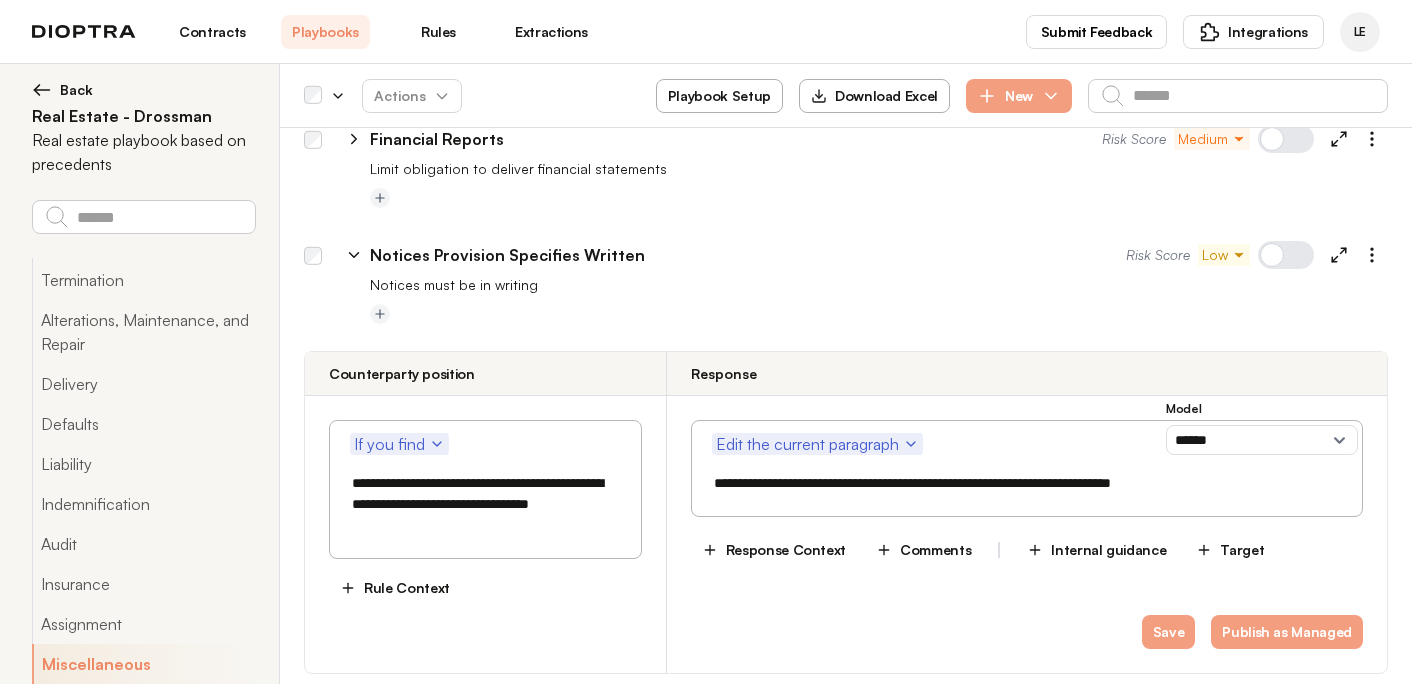 click 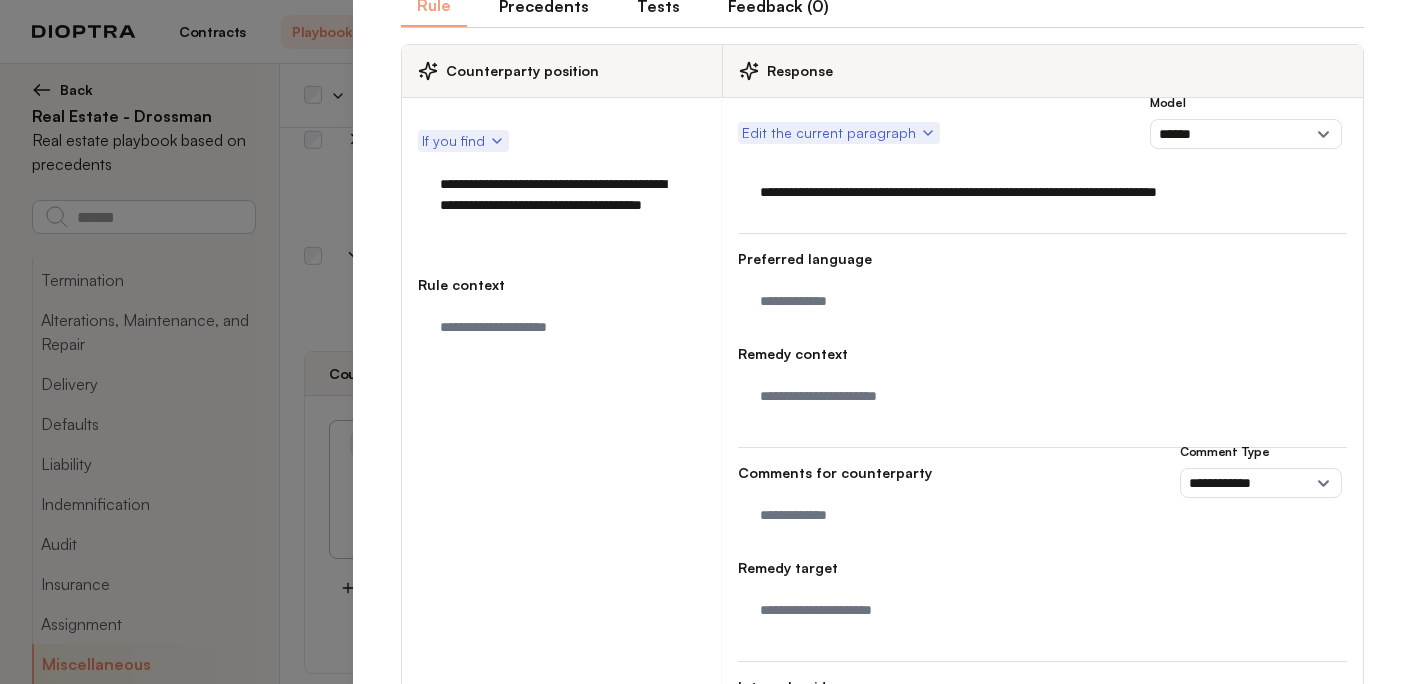 scroll, scrollTop: 320, scrollLeft: 0, axis: vertical 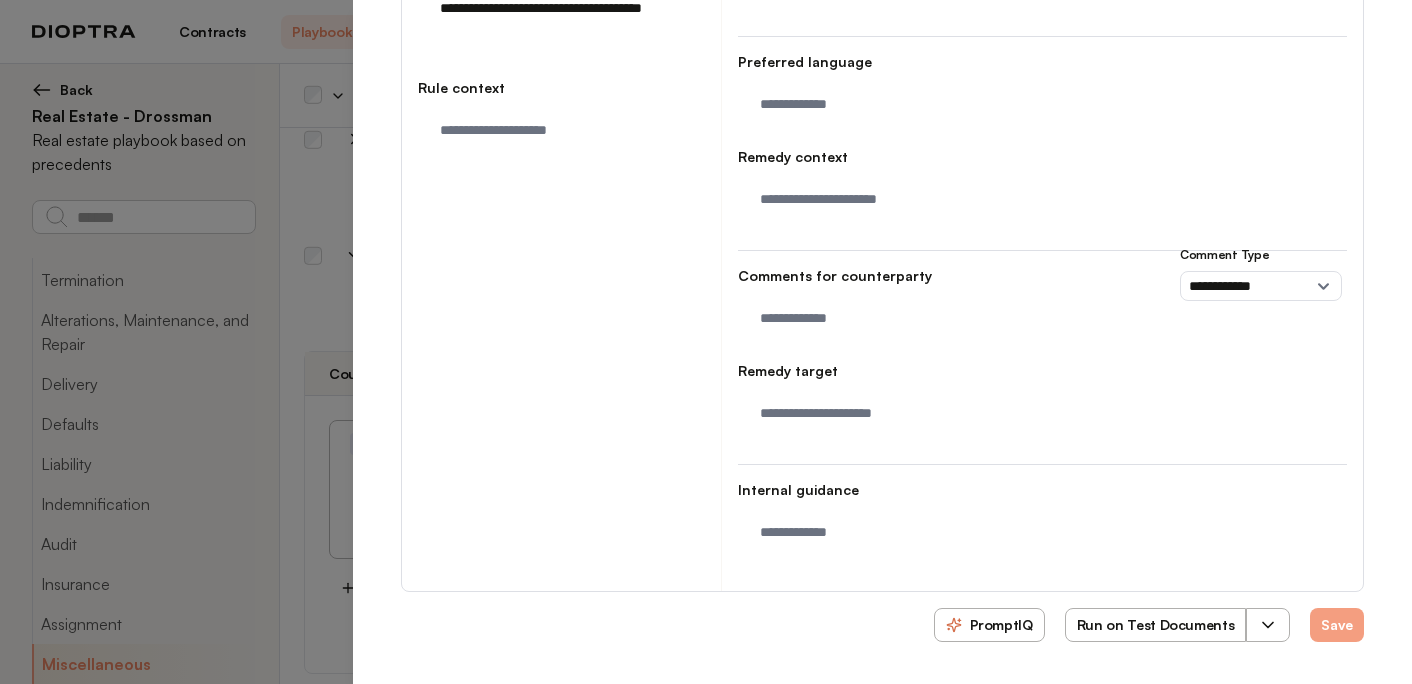 click at bounding box center (1268, 625) 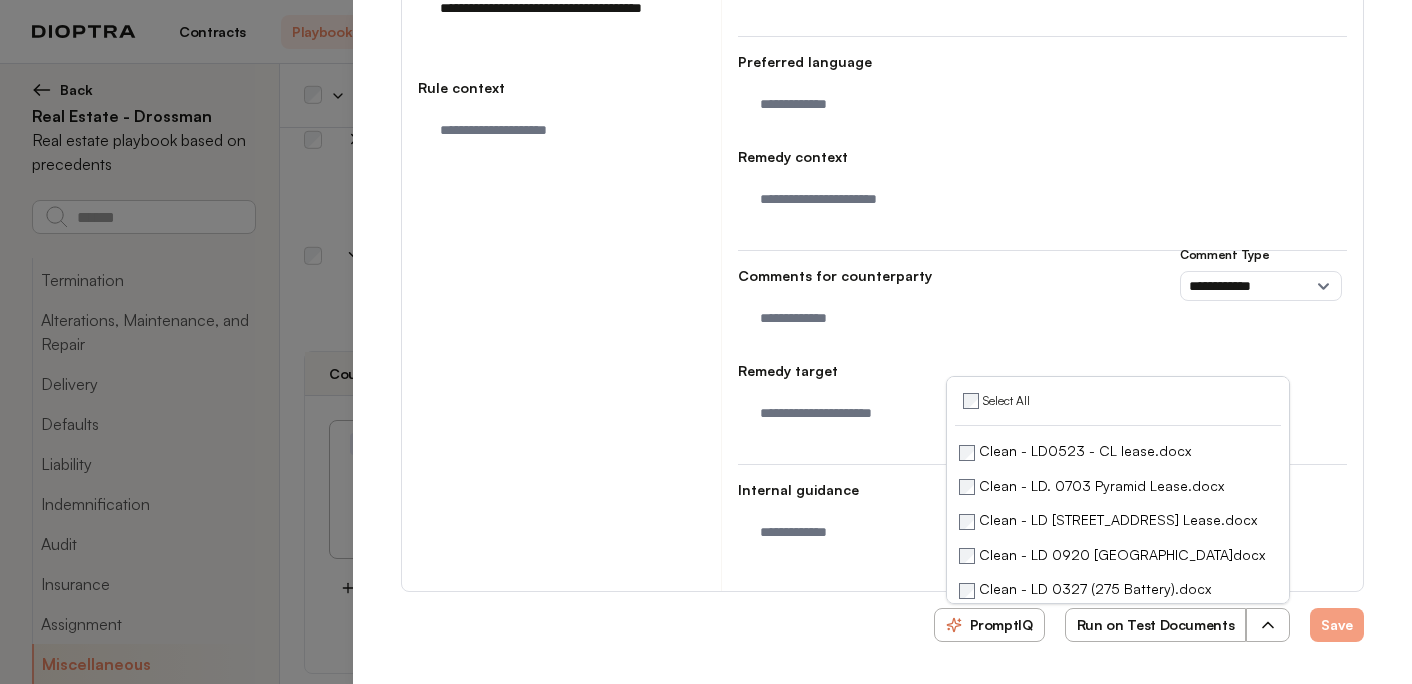 click on "Run on Test Documents" at bounding box center (1156, 625) 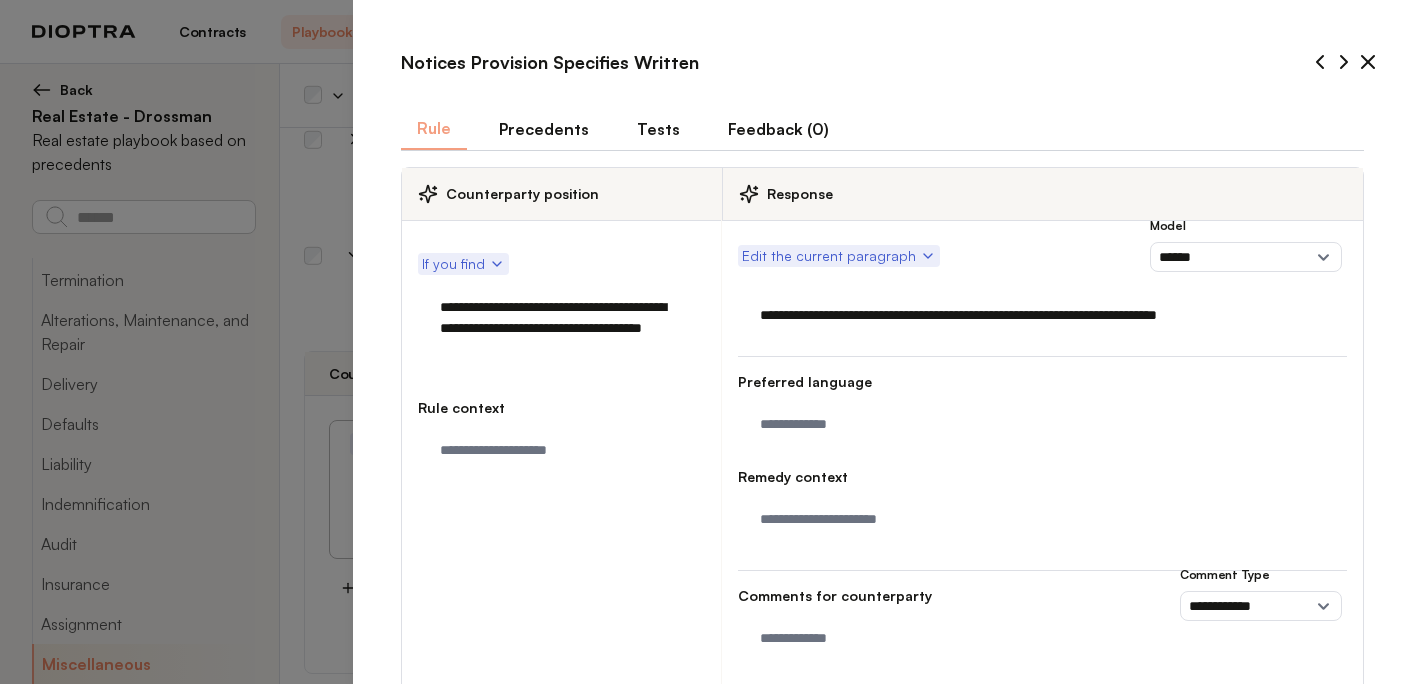 click on "Tests" at bounding box center [658, 129] 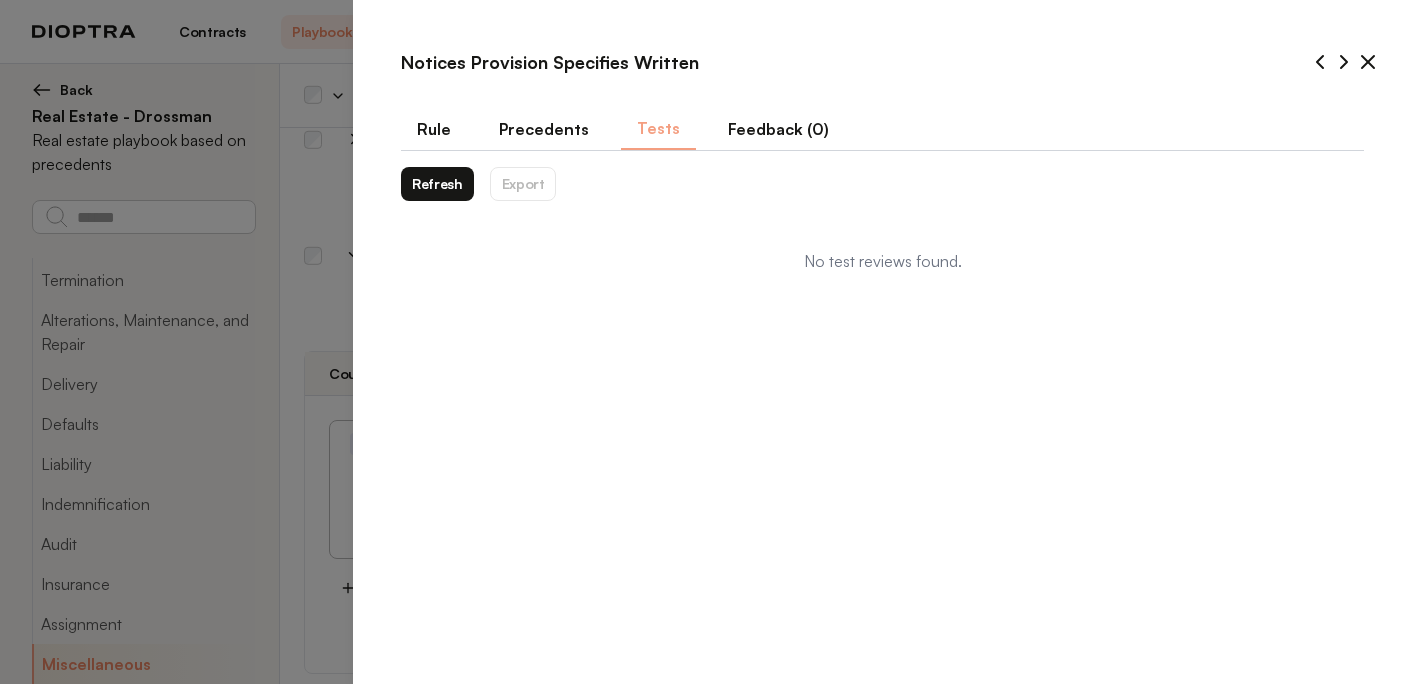 click on "Refresh" at bounding box center (437, 184) 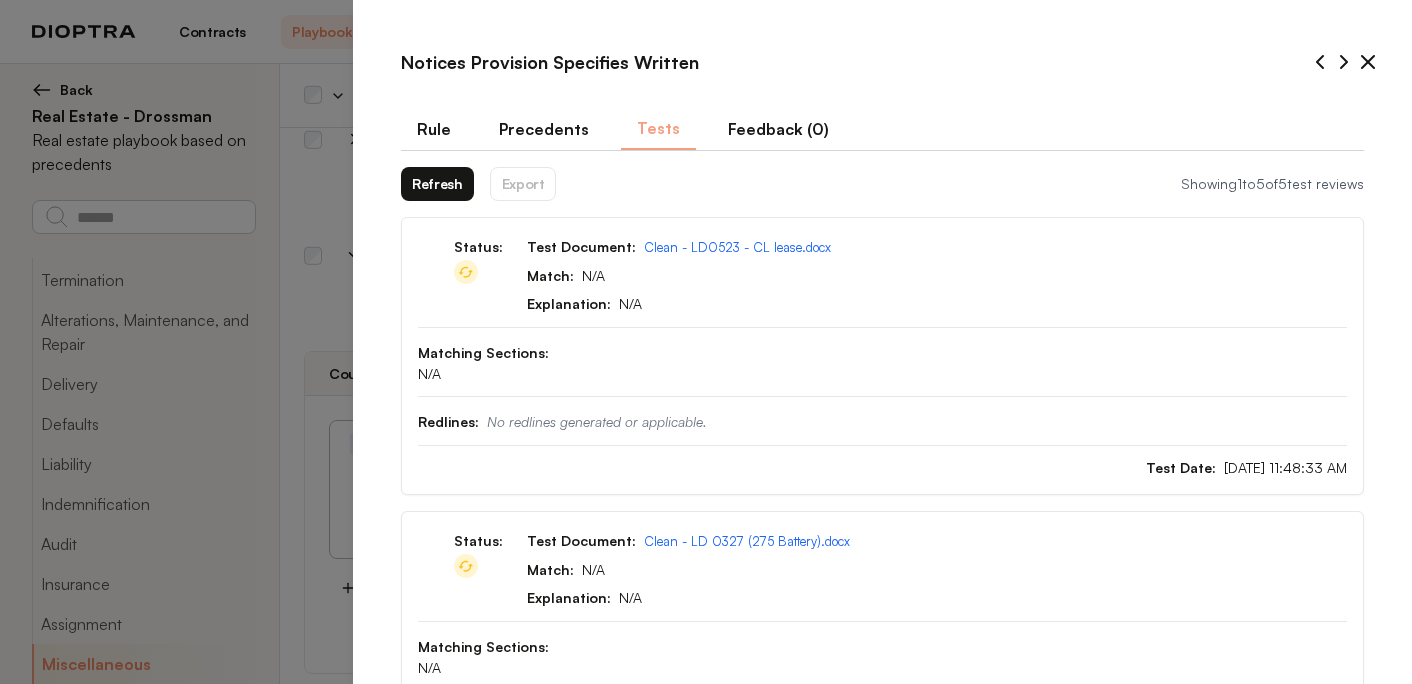 click on "Refresh" at bounding box center (437, 184) 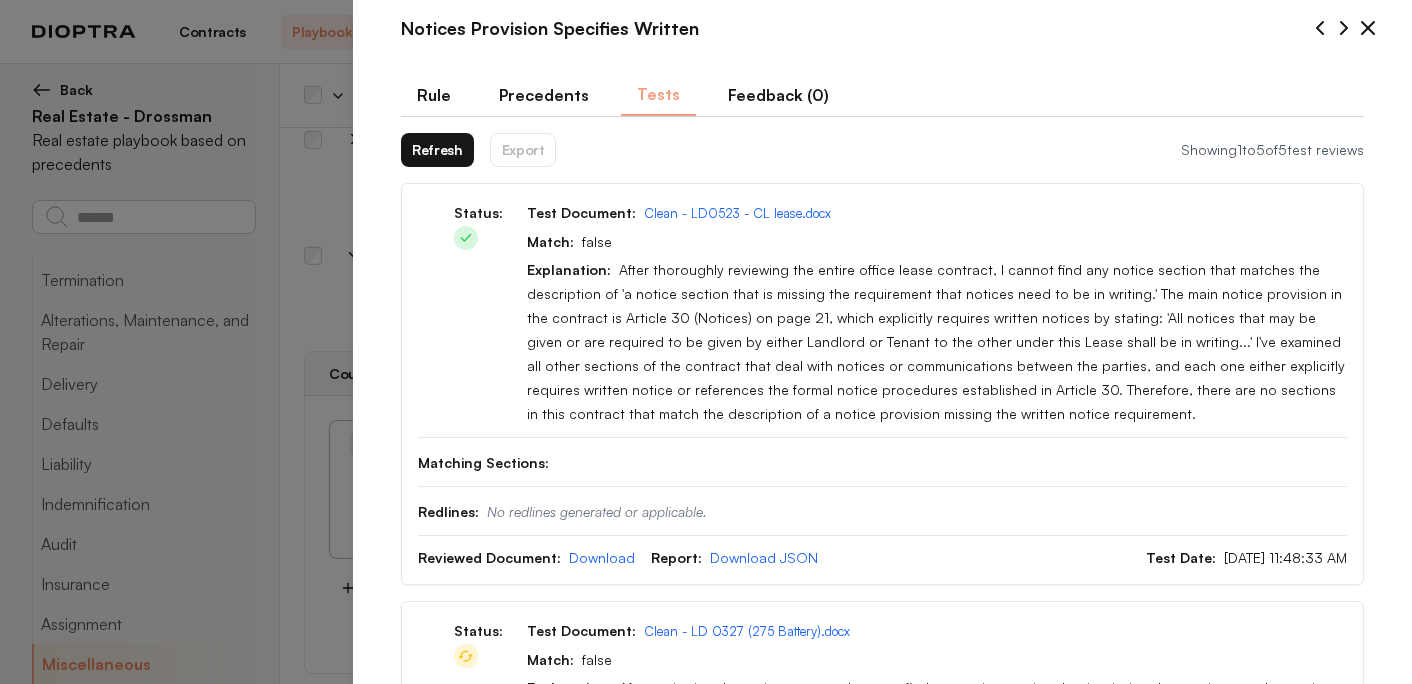scroll, scrollTop: 0, scrollLeft: 0, axis: both 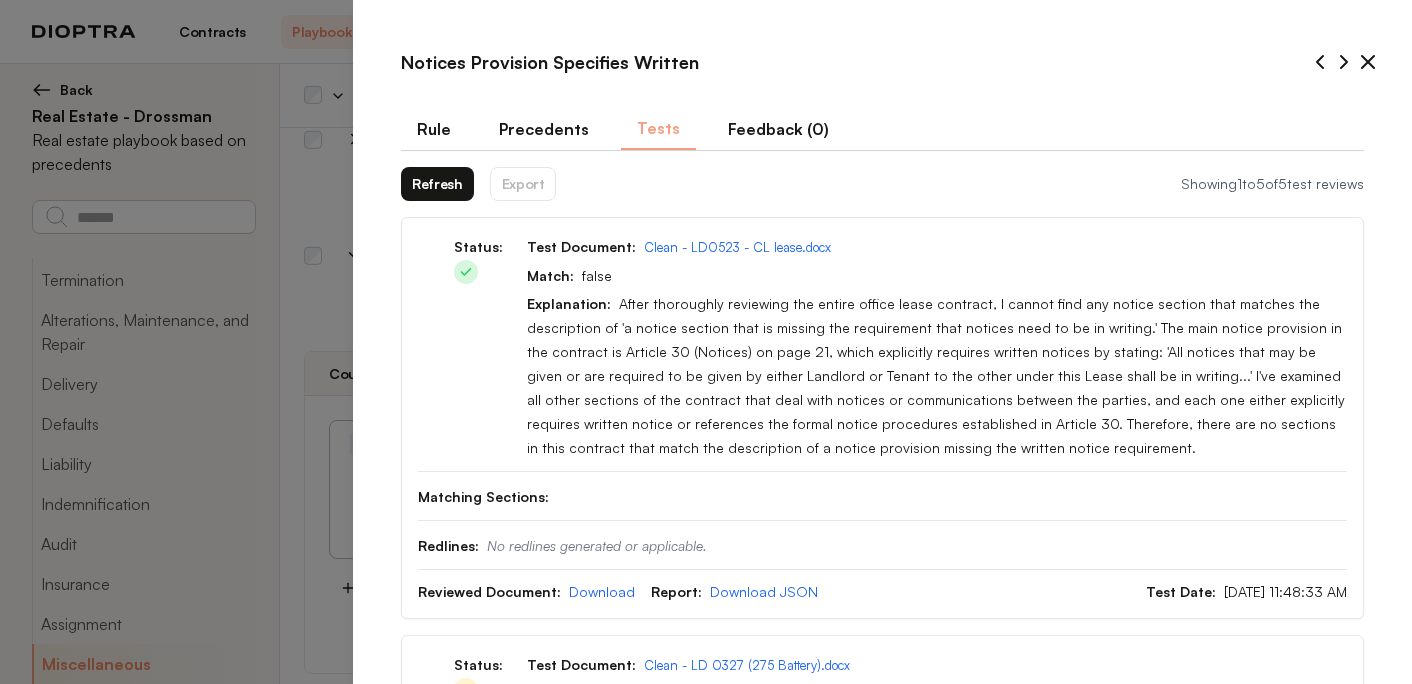 click on "Refresh" at bounding box center (437, 184) 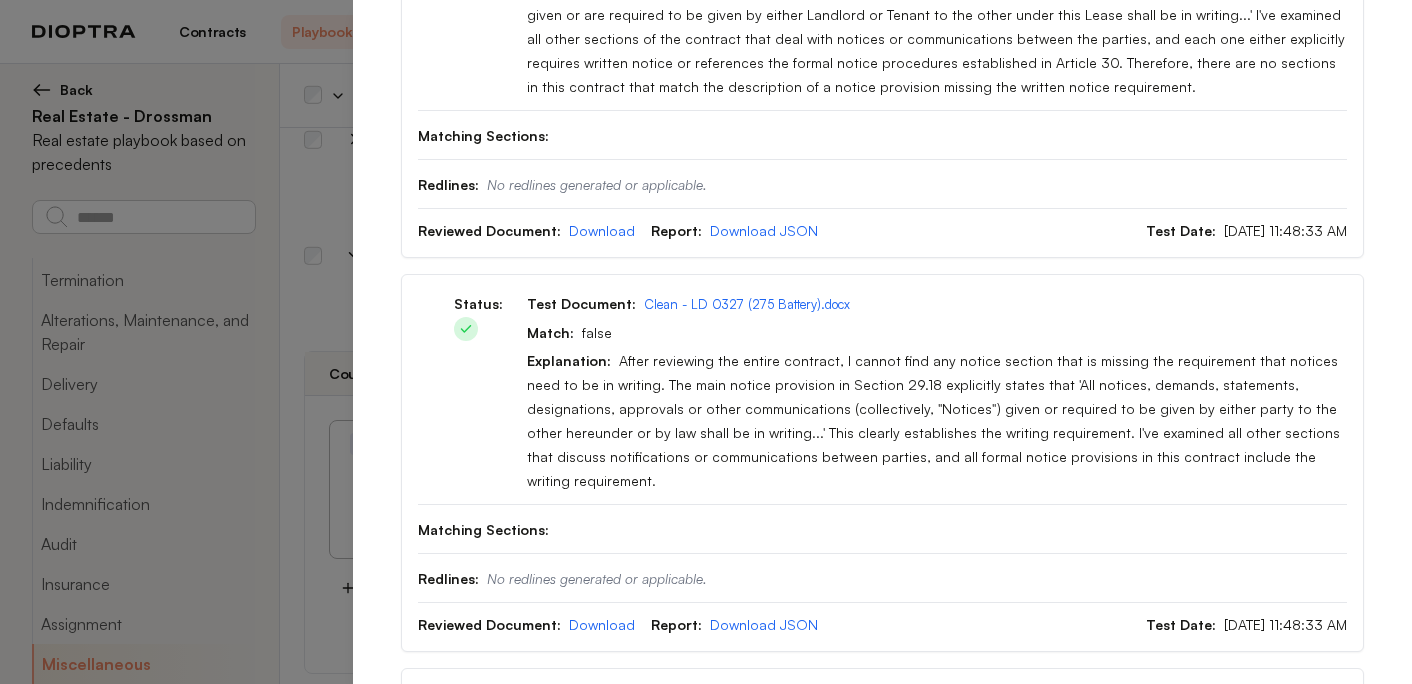 scroll, scrollTop: 0, scrollLeft: 0, axis: both 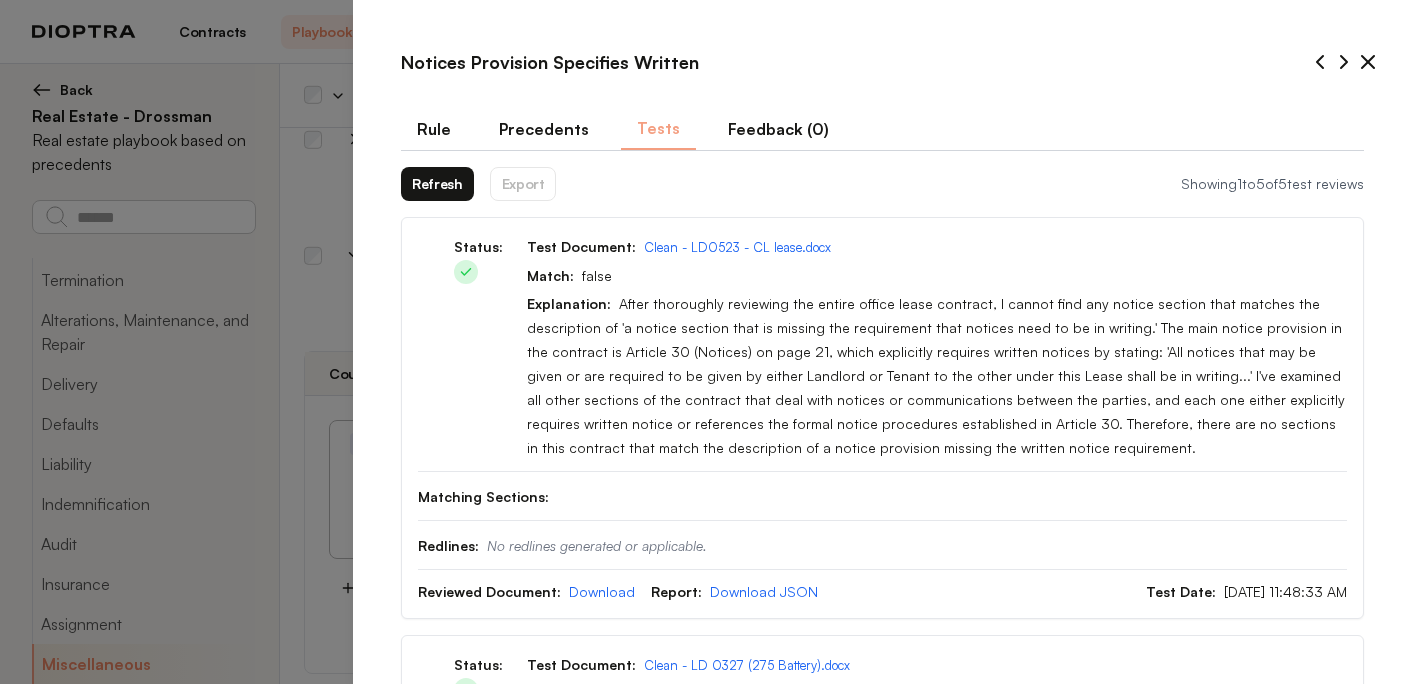 click on "Refresh" at bounding box center (437, 184) 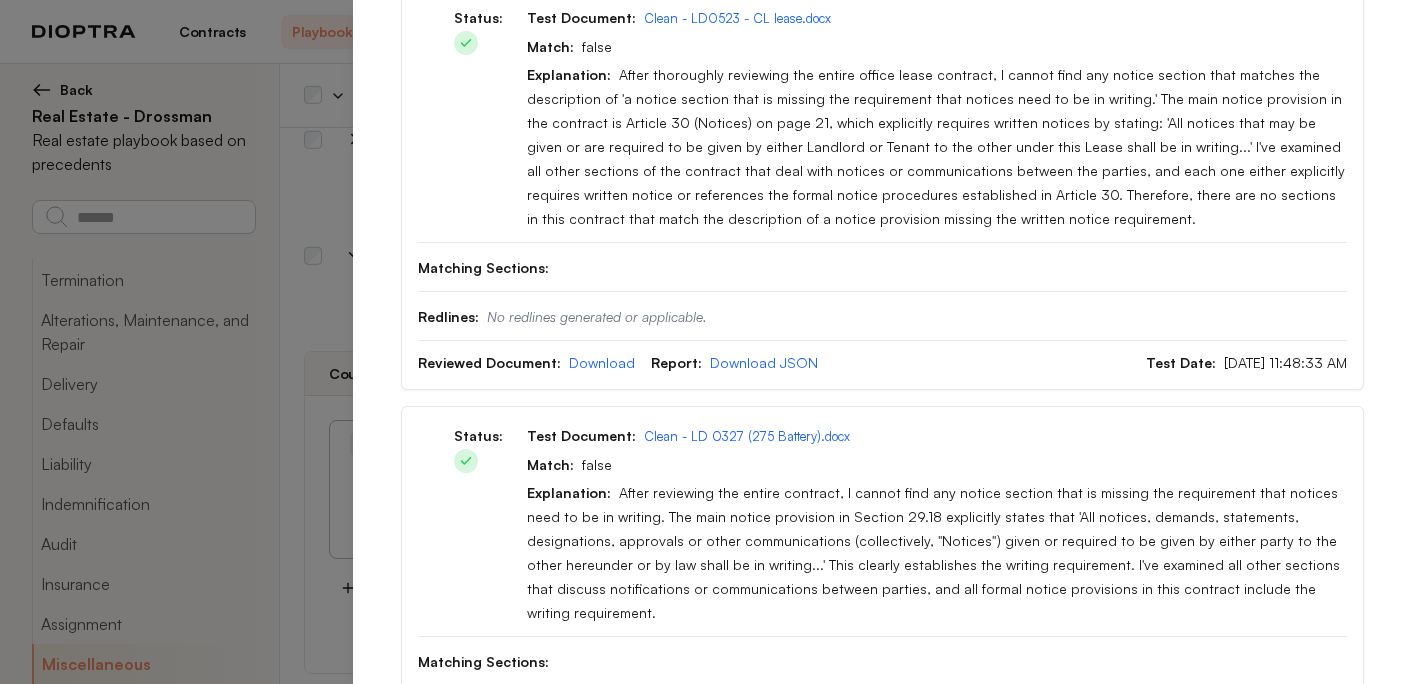 scroll, scrollTop: 0, scrollLeft: 0, axis: both 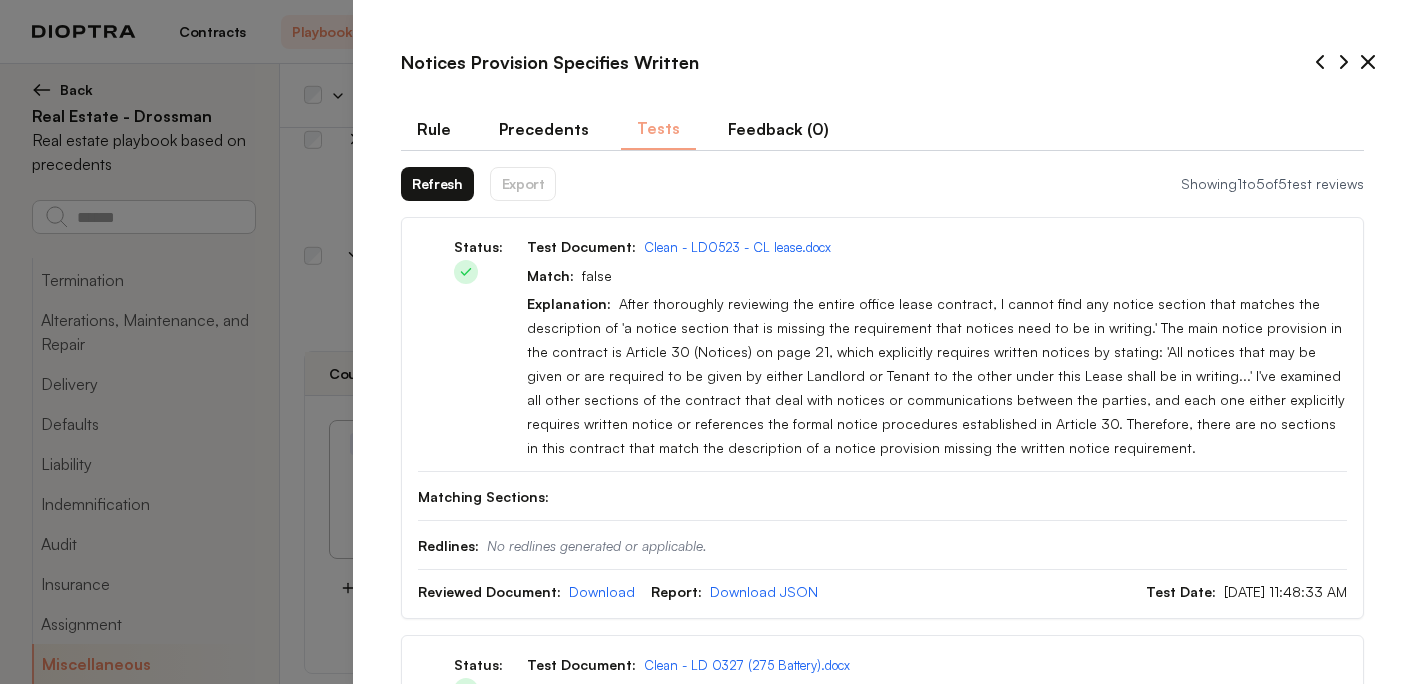 click on "Refresh" at bounding box center [437, 184] 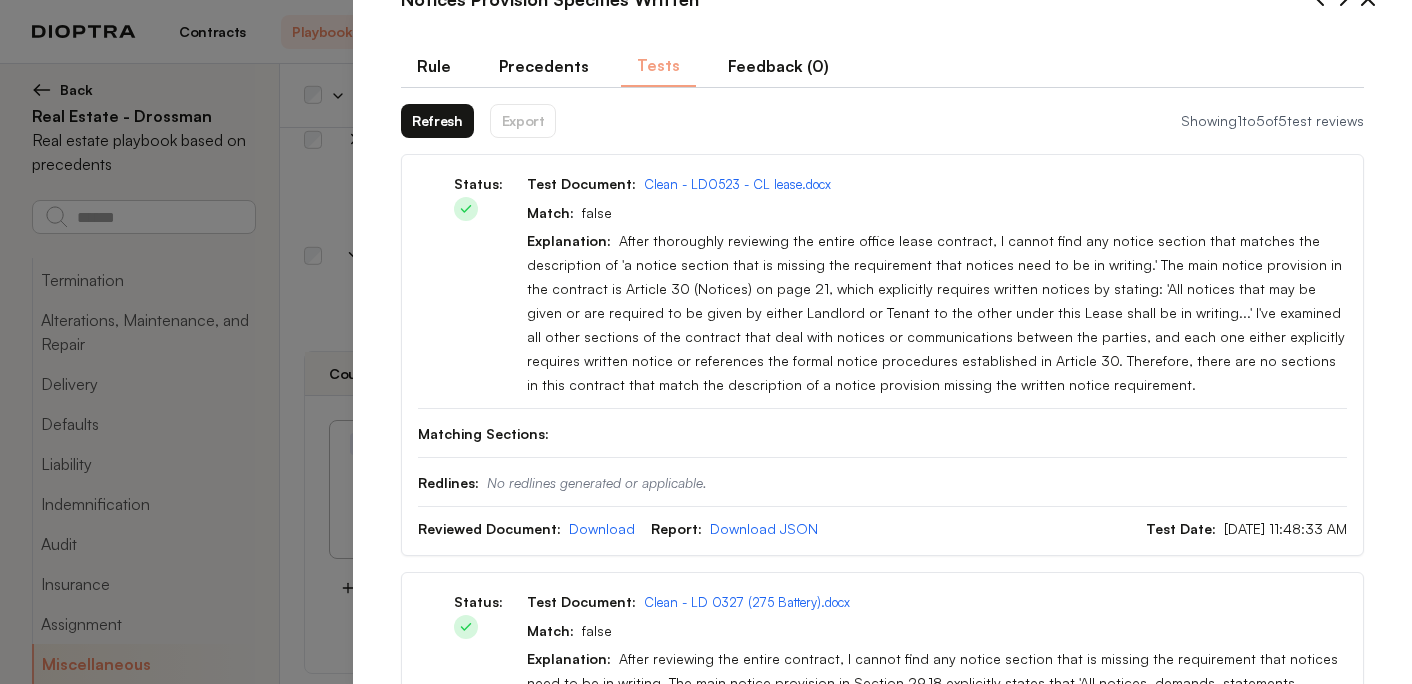 scroll, scrollTop: 0, scrollLeft: 0, axis: both 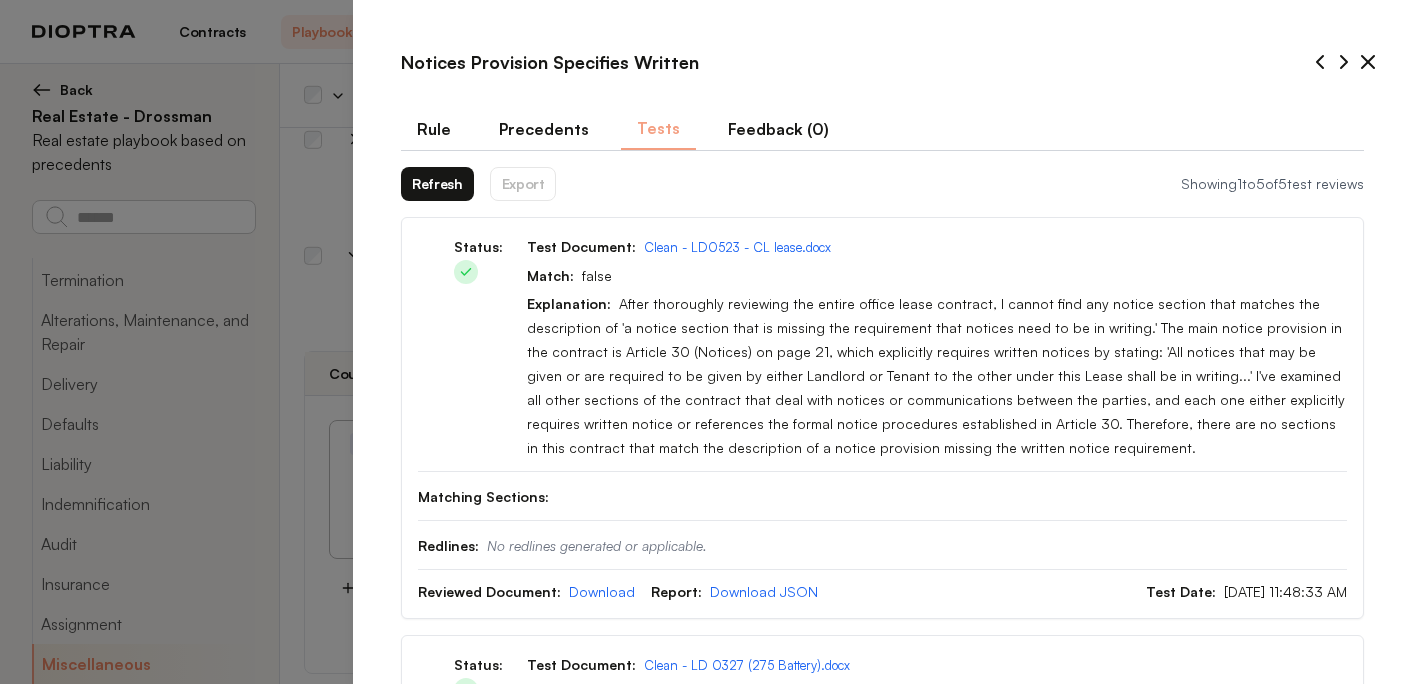click on "Refresh" at bounding box center (437, 184) 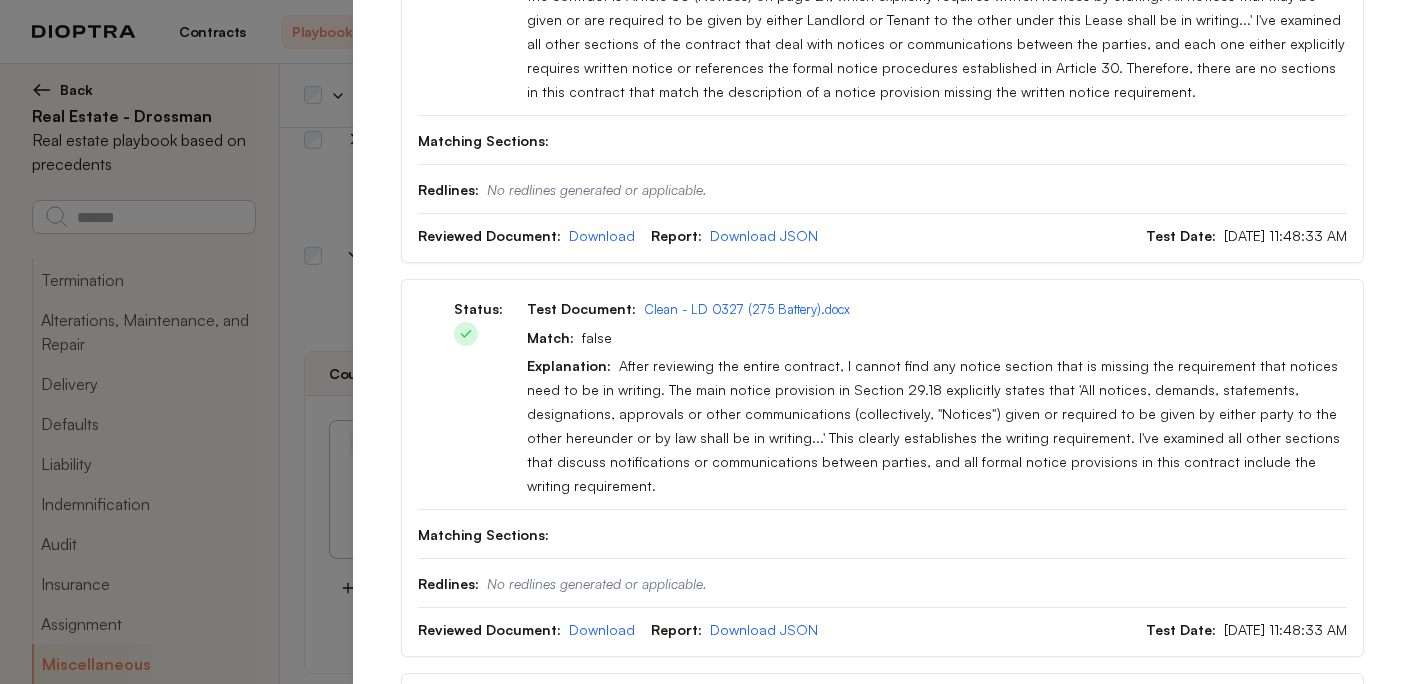 scroll, scrollTop: 0, scrollLeft: 0, axis: both 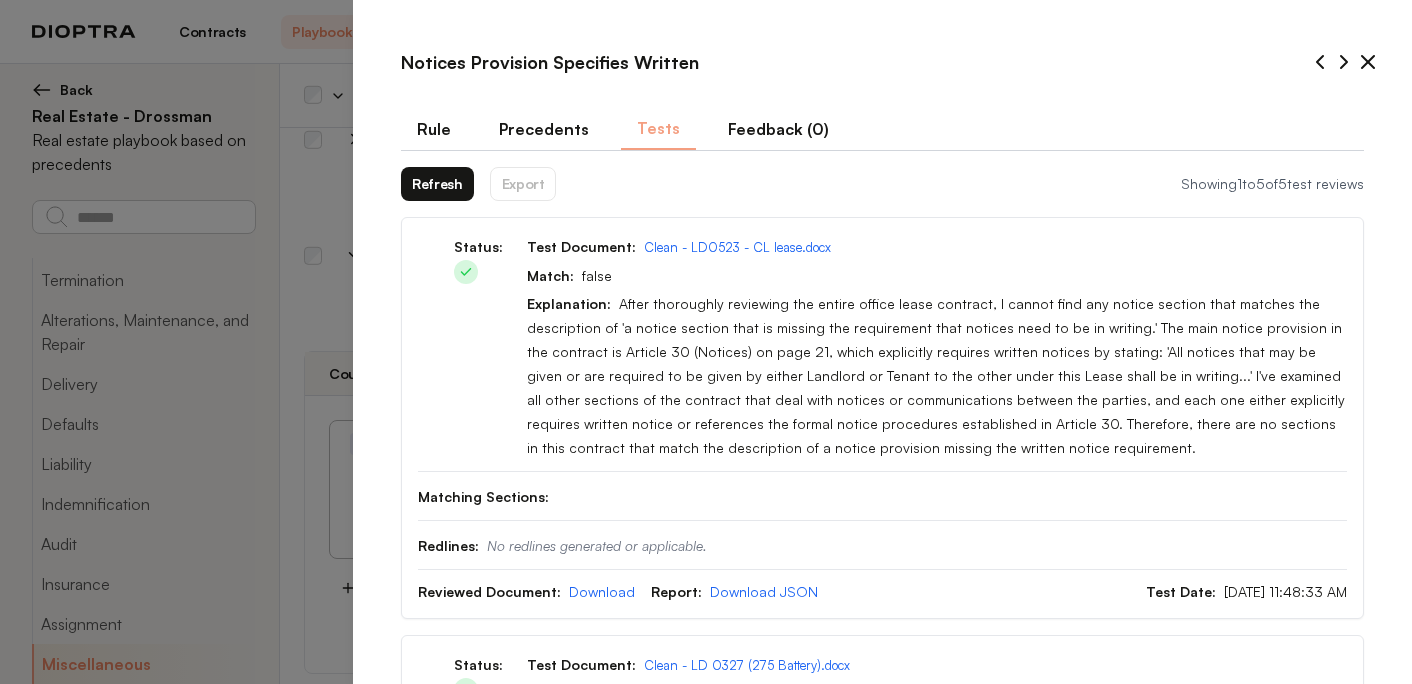 click 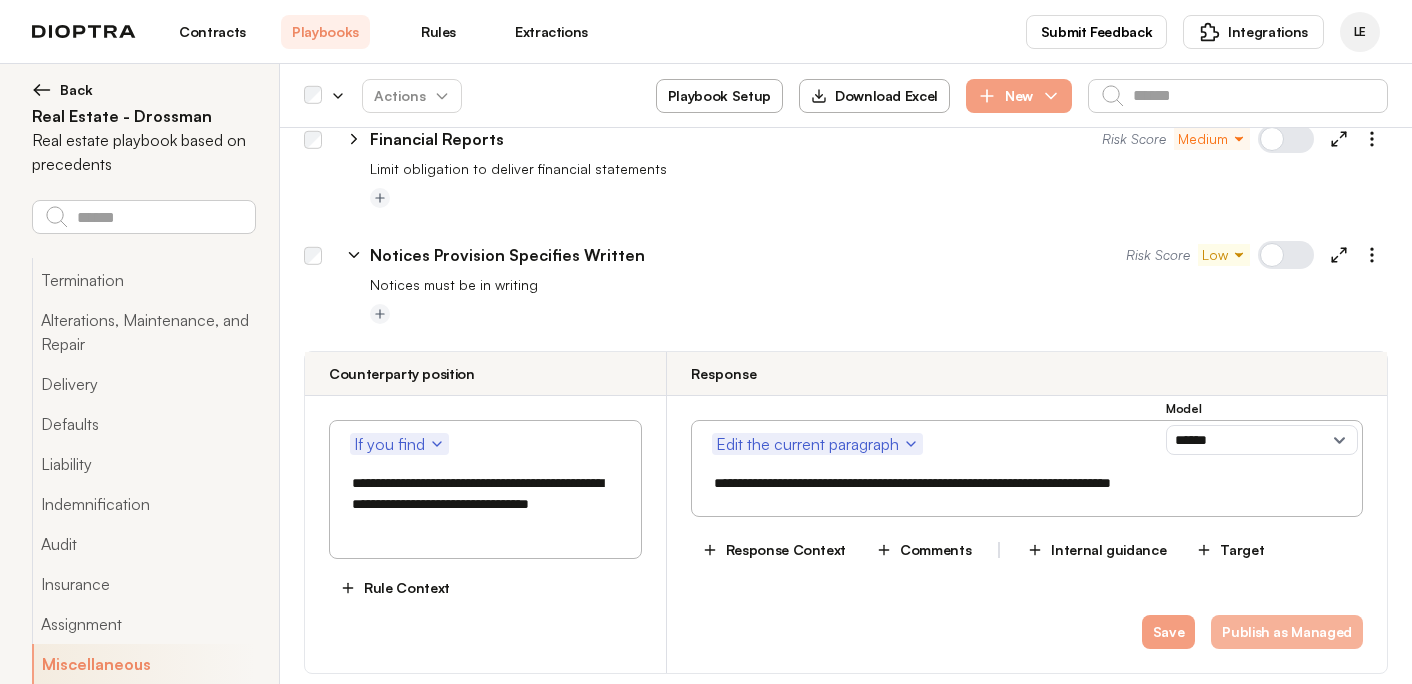 click on "Publish as Managed" at bounding box center [1287, 632] 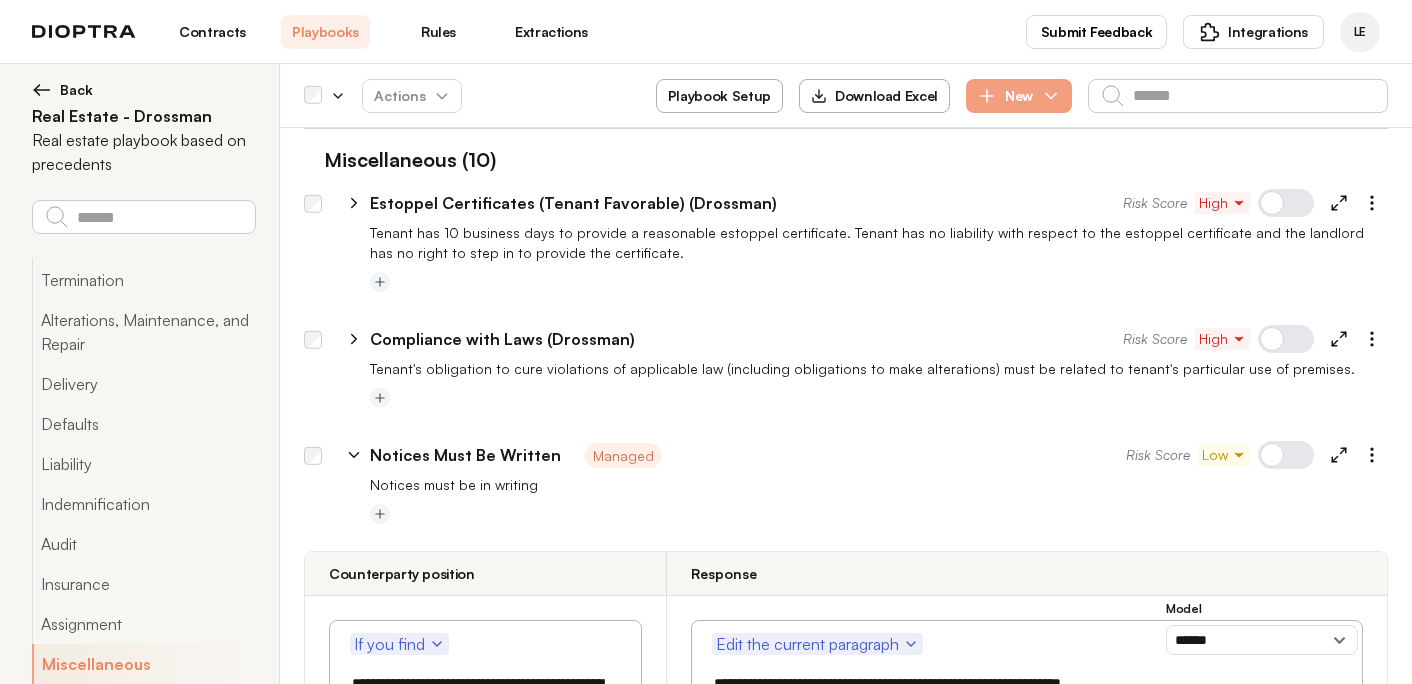 scroll, scrollTop: 10354, scrollLeft: 0, axis: vertical 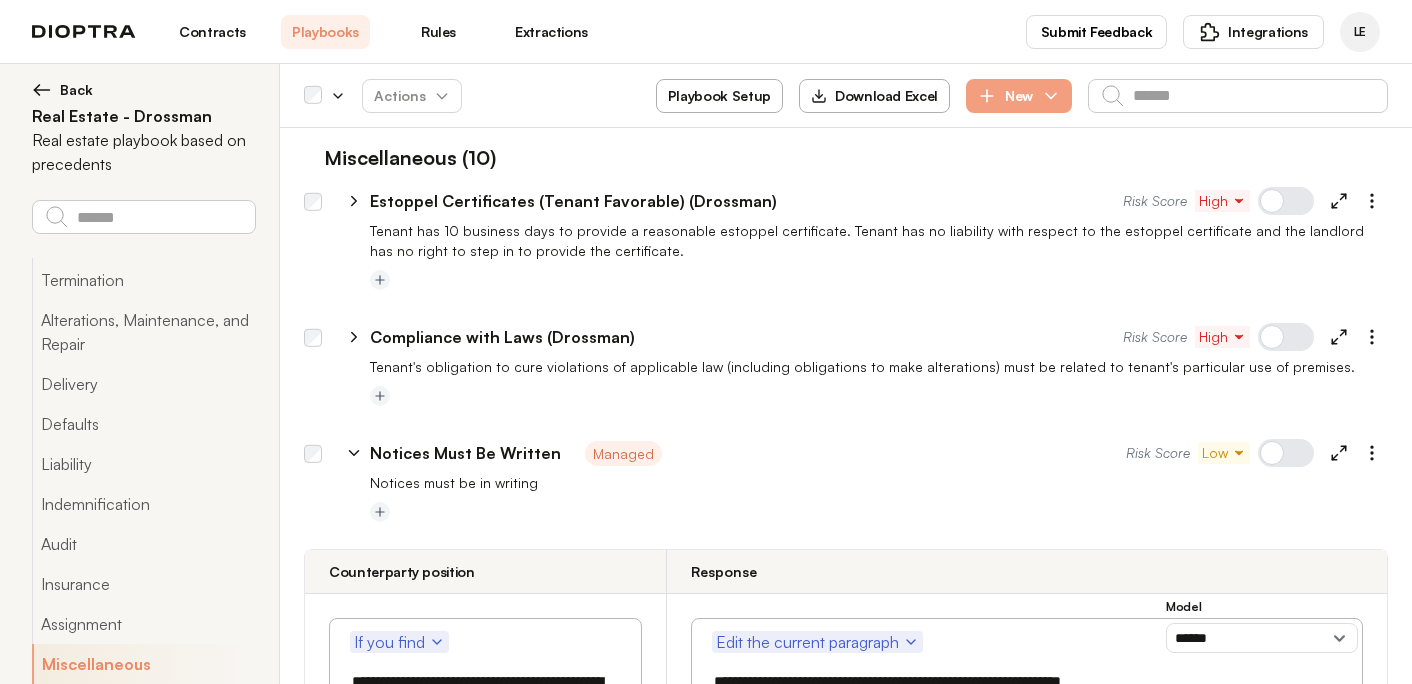 click at bounding box center (1372, 453) 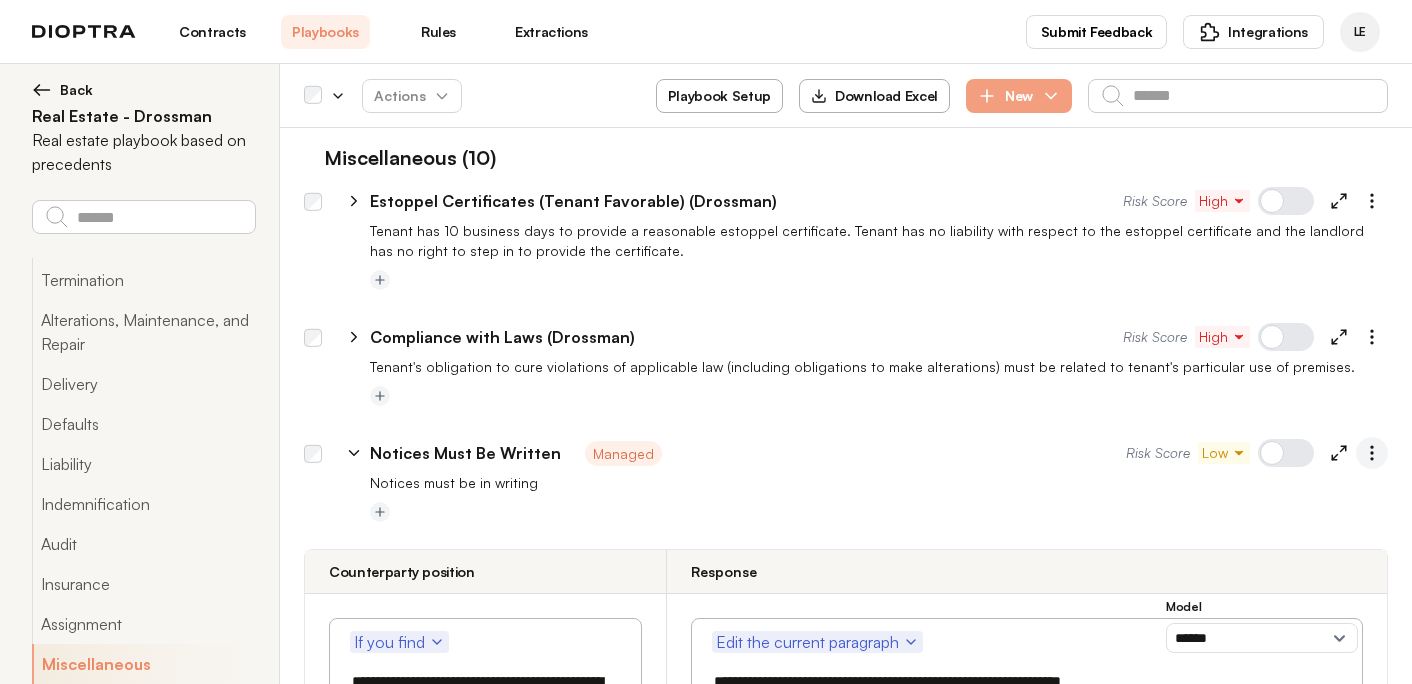 click 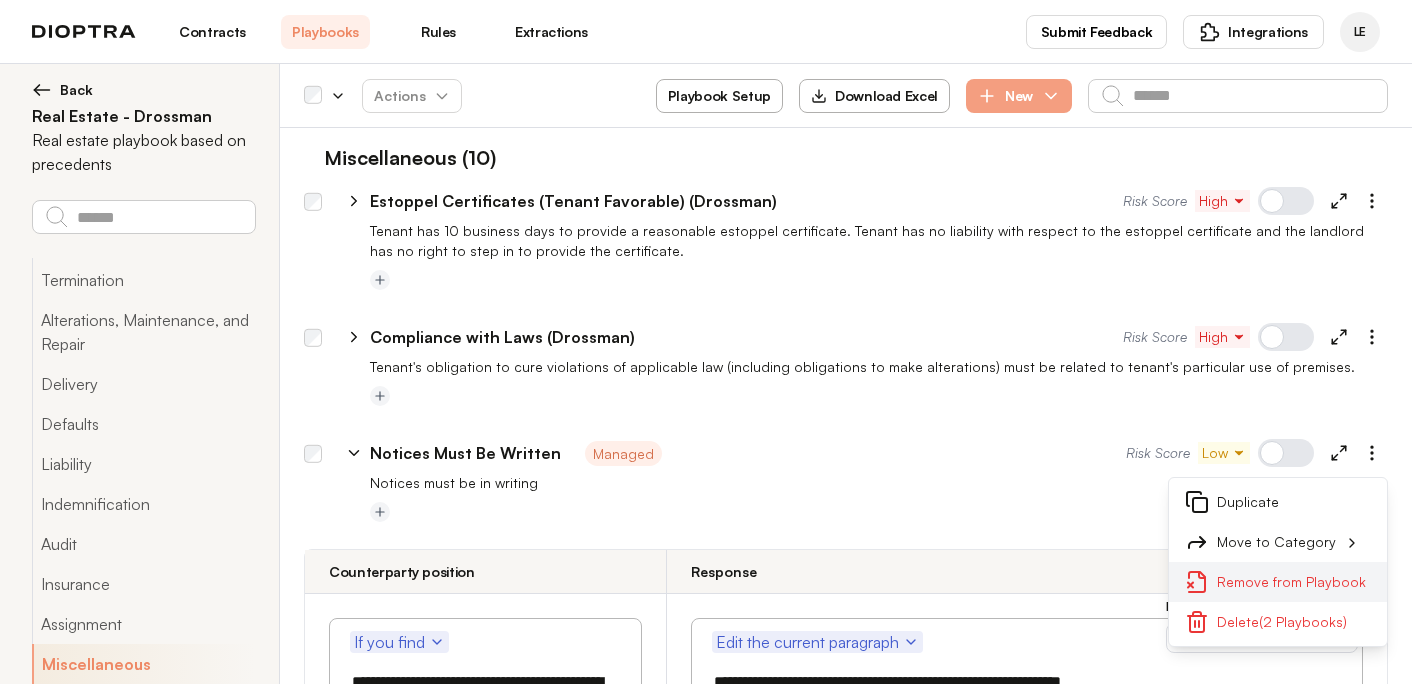click on "Remove from Playbook" at bounding box center (1278, 582) 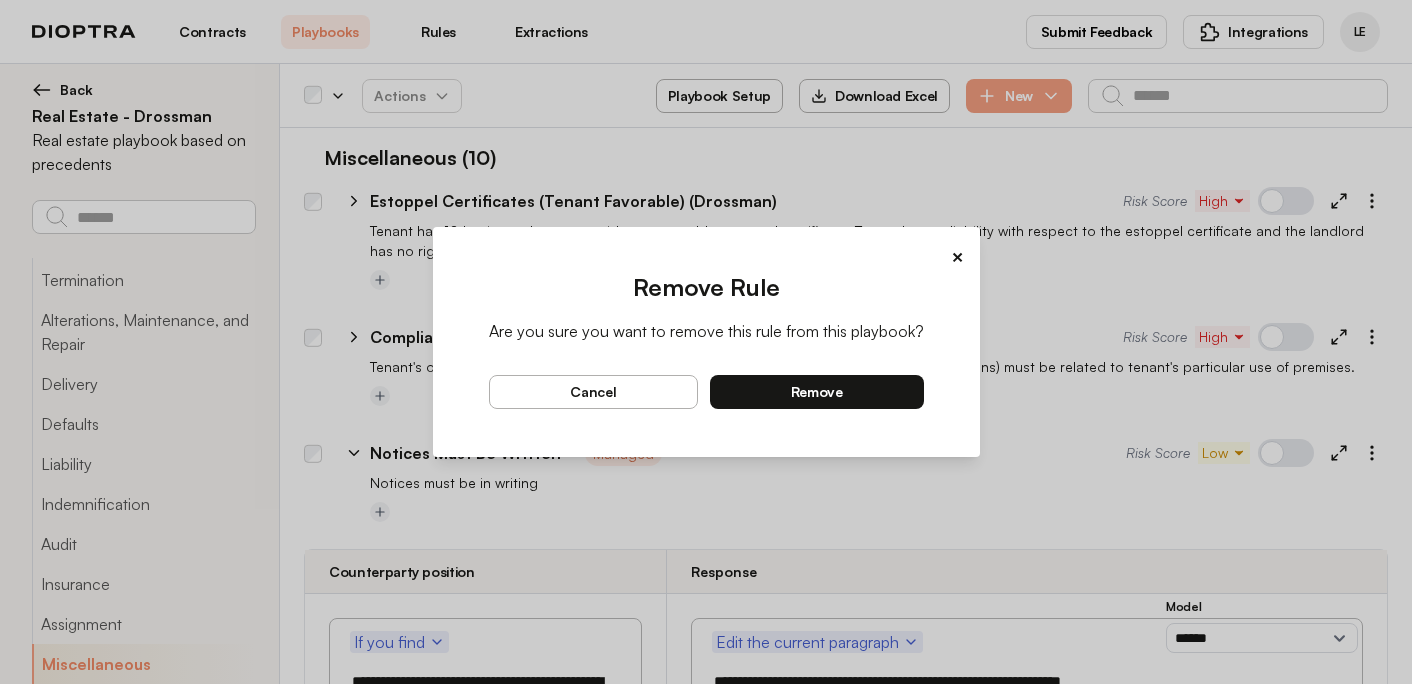 click on "remove" at bounding box center [817, 392] 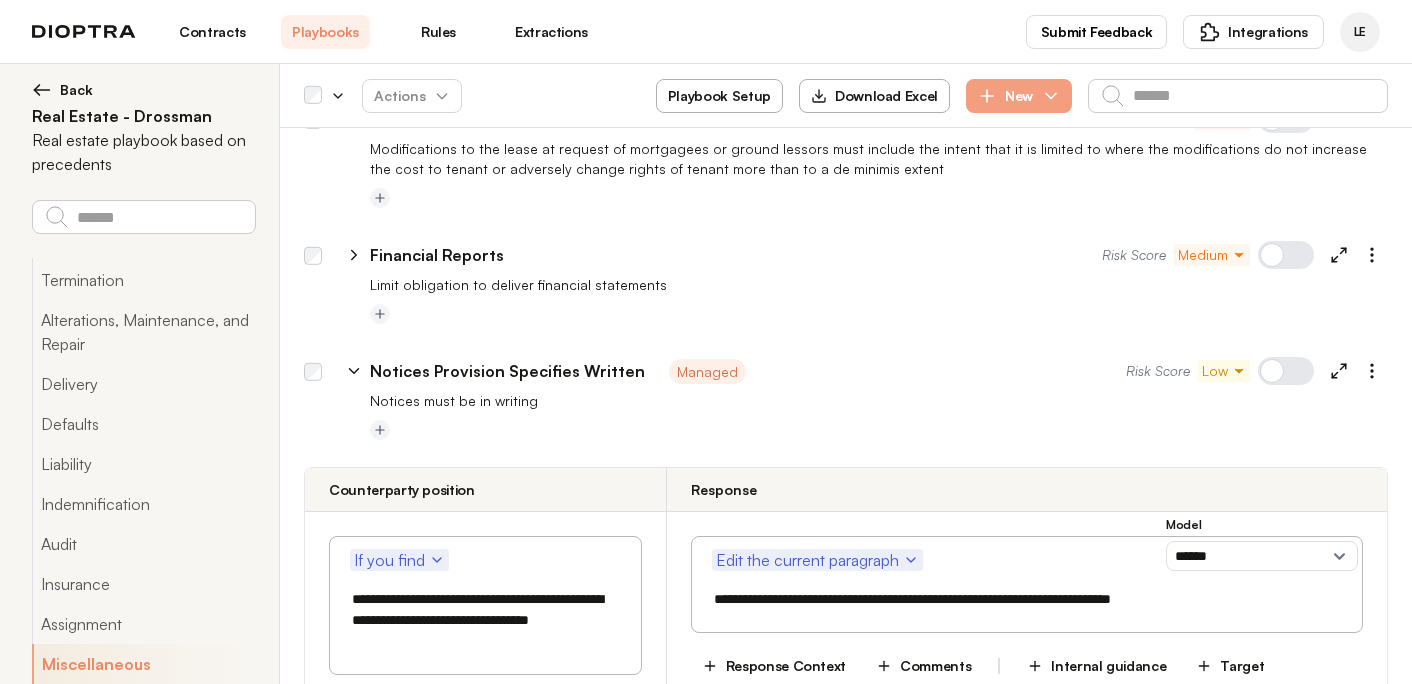 scroll, scrollTop: 11182, scrollLeft: 0, axis: vertical 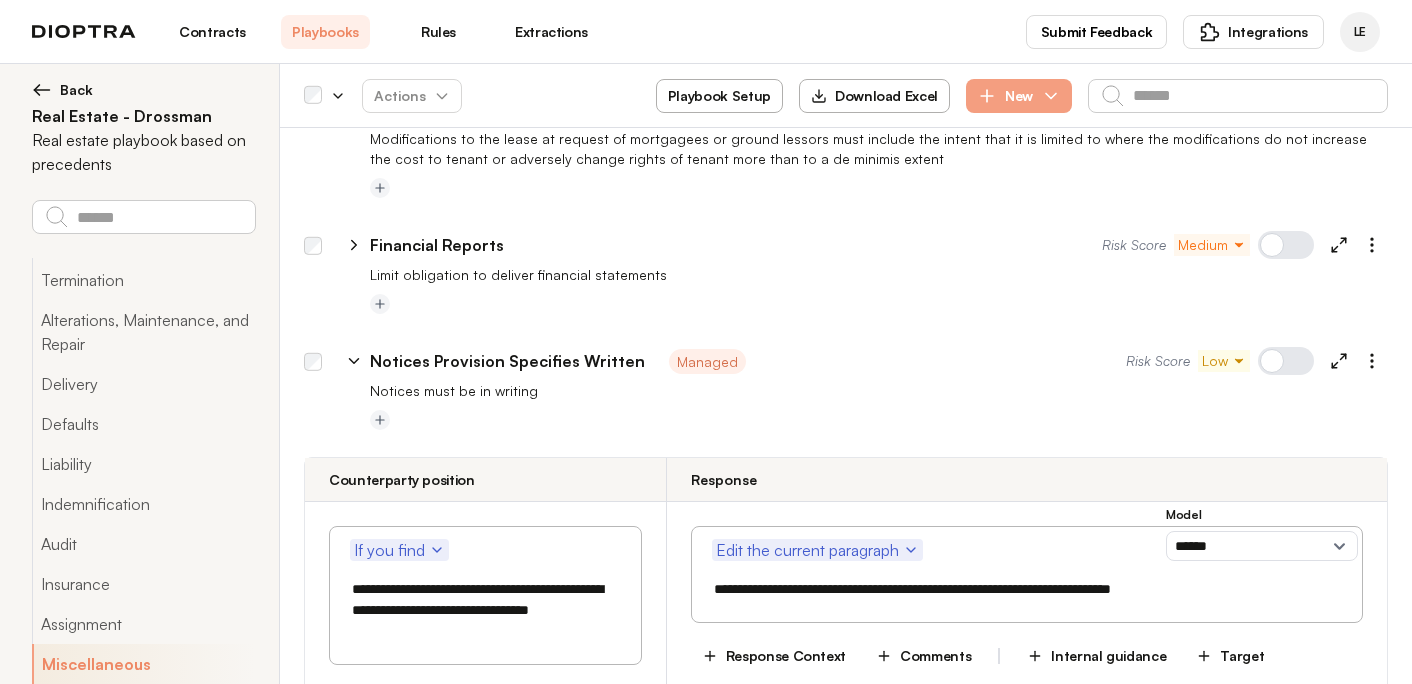 click 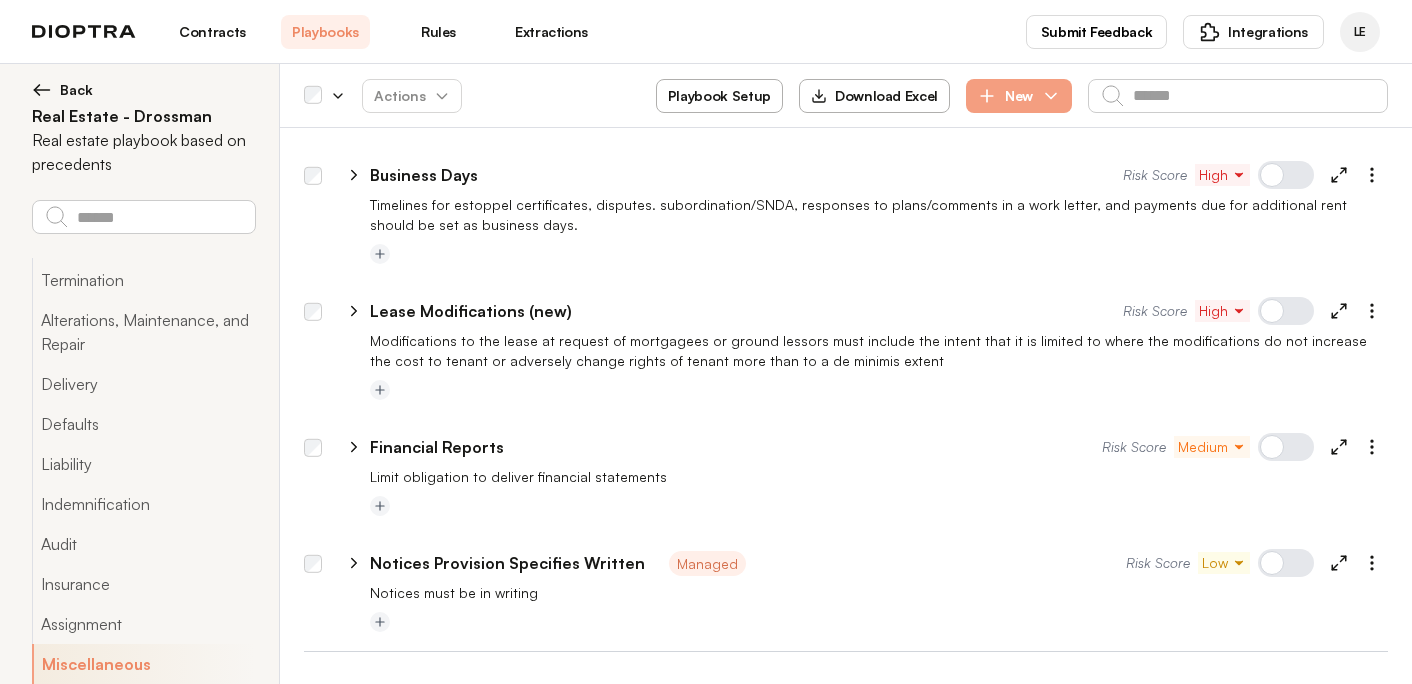 scroll, scrollTop: 10940, scrollLeft: 0, axis: vertical 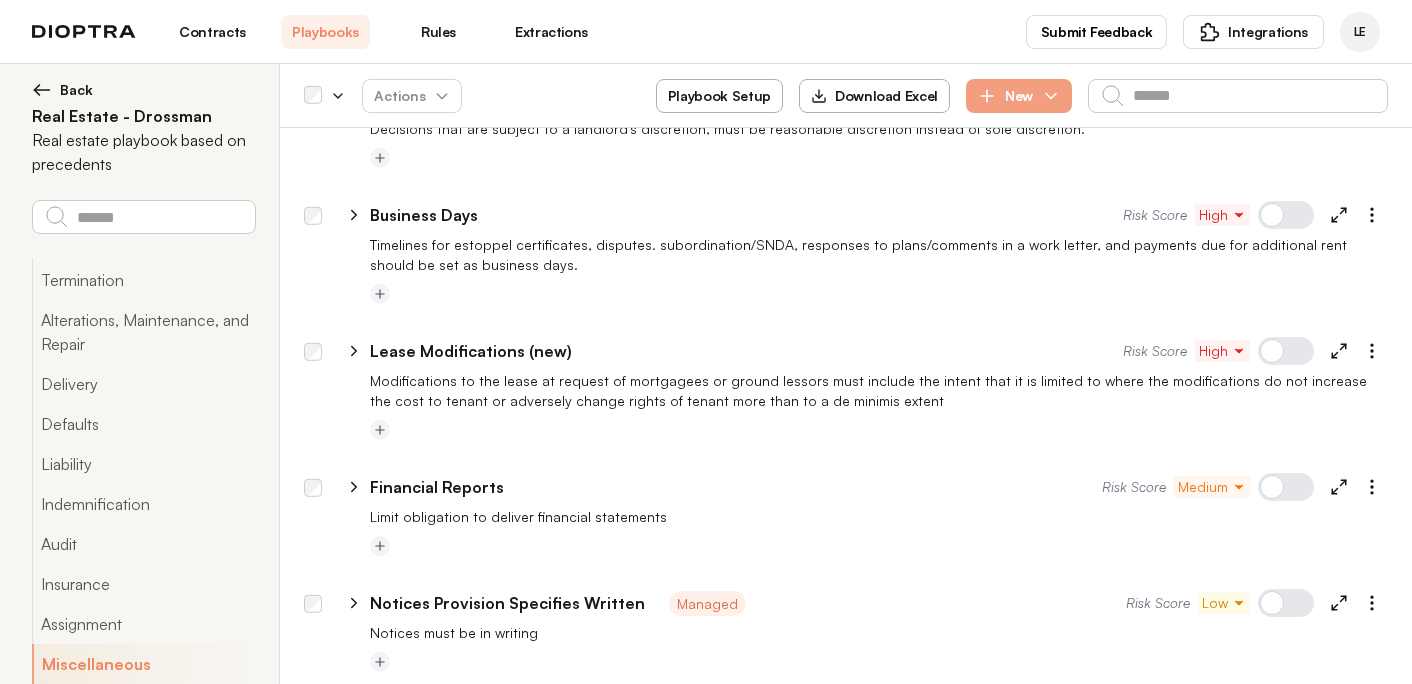 type on "*" 